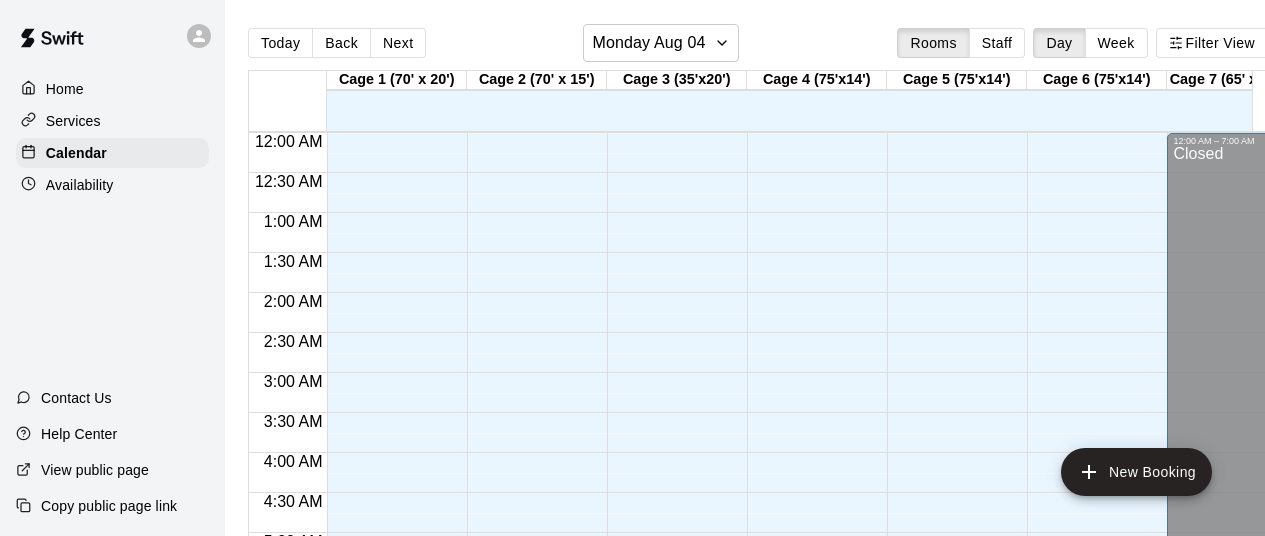 scroll, scrollTop: 0, scrollLeft: 0, axis: both 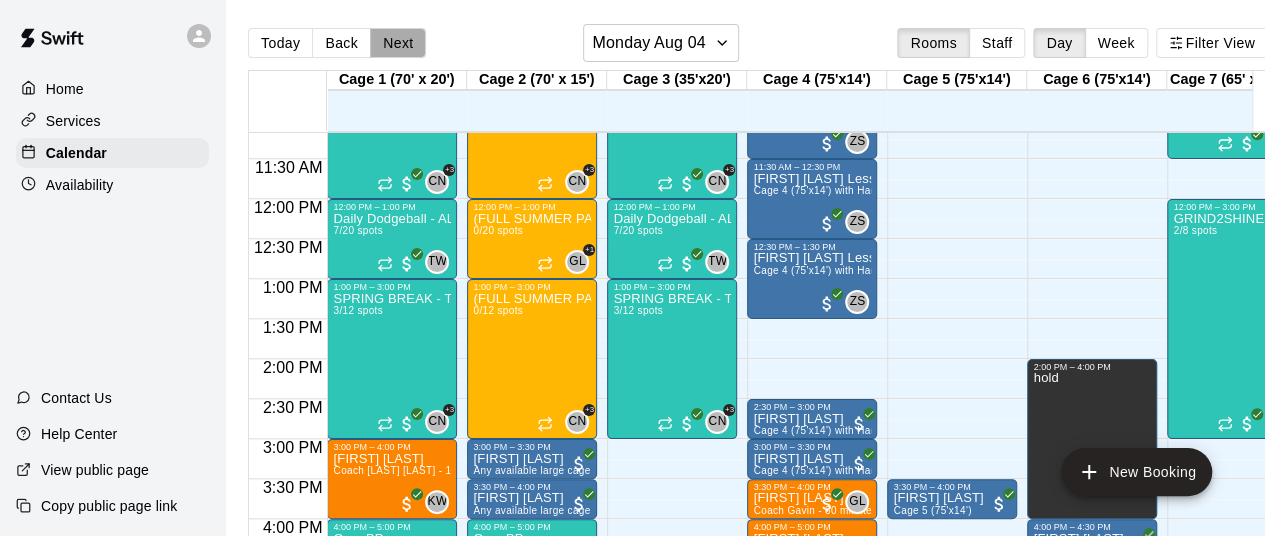 click on "Next" at bounding box center [398, 43] 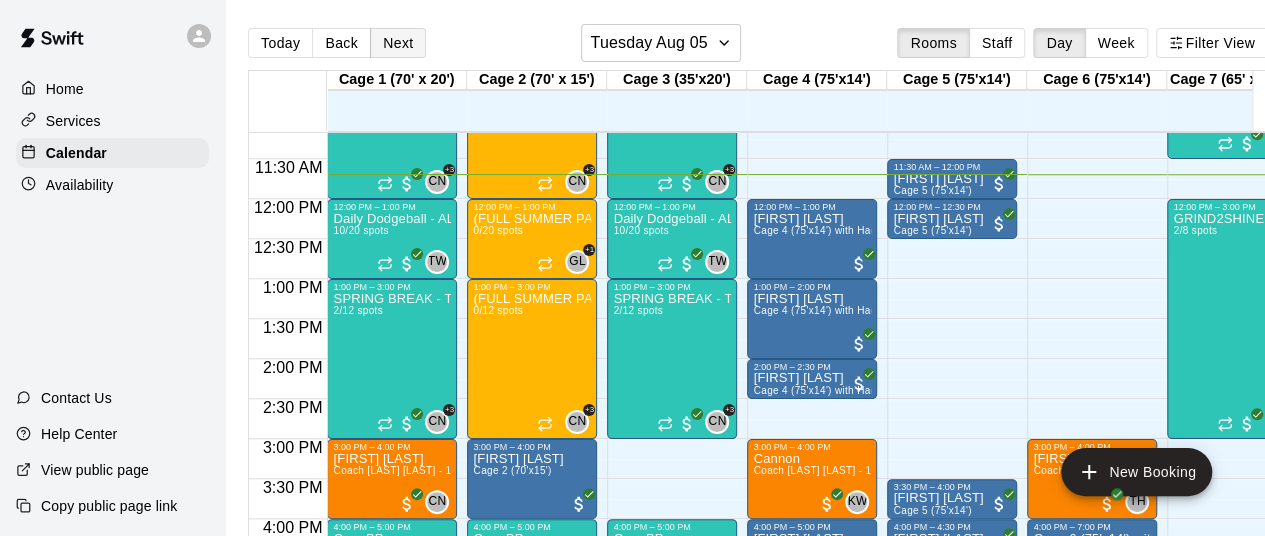 click on "Next" at bounding box center (398, 43) 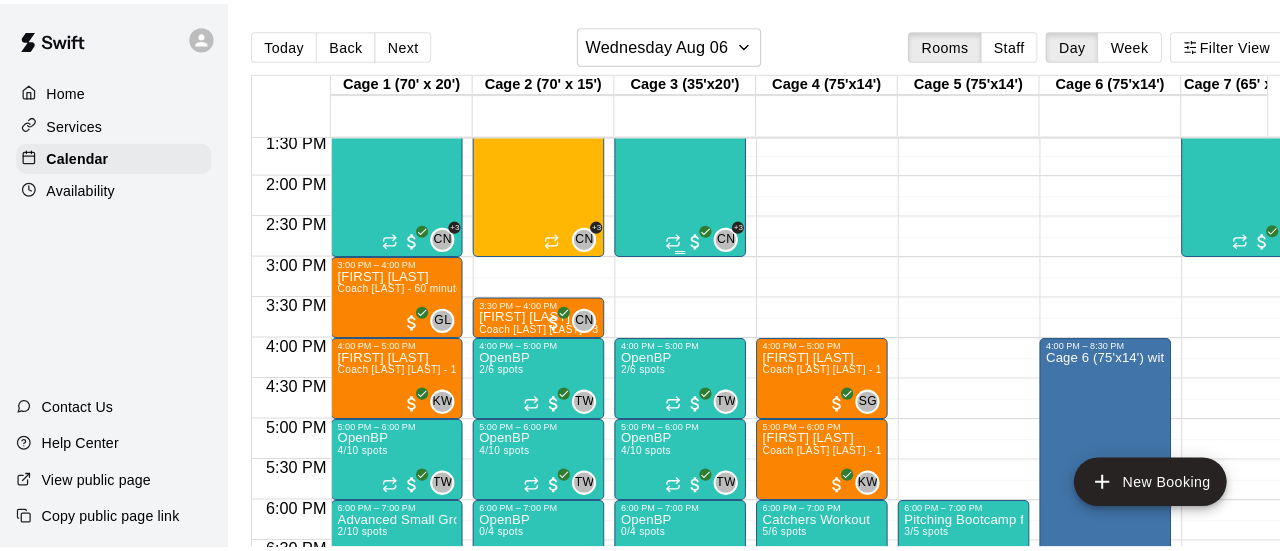 scroll, scrollTop: 1094, scrollLeft: 0, axis: vertical 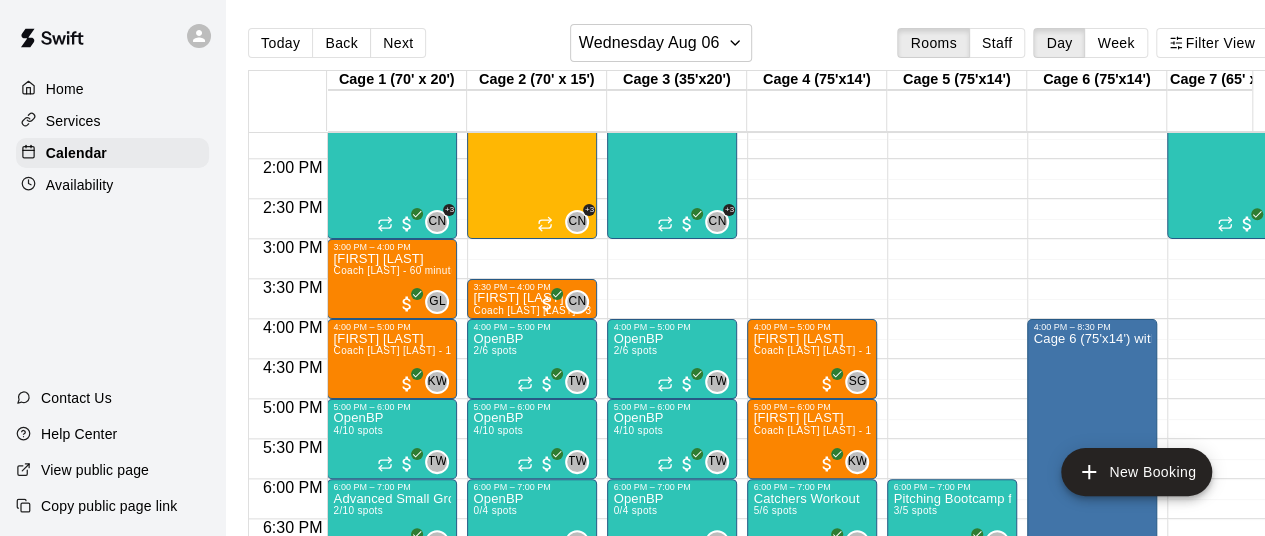 click on "6:00 PM – 7:00 PM Pitching Bootcamp for Ages 8-10 with Coach [LAST] 3/5 spots JR 0 11:45 PM – 11:59 PM Closed" at bounding box center (952, -1) 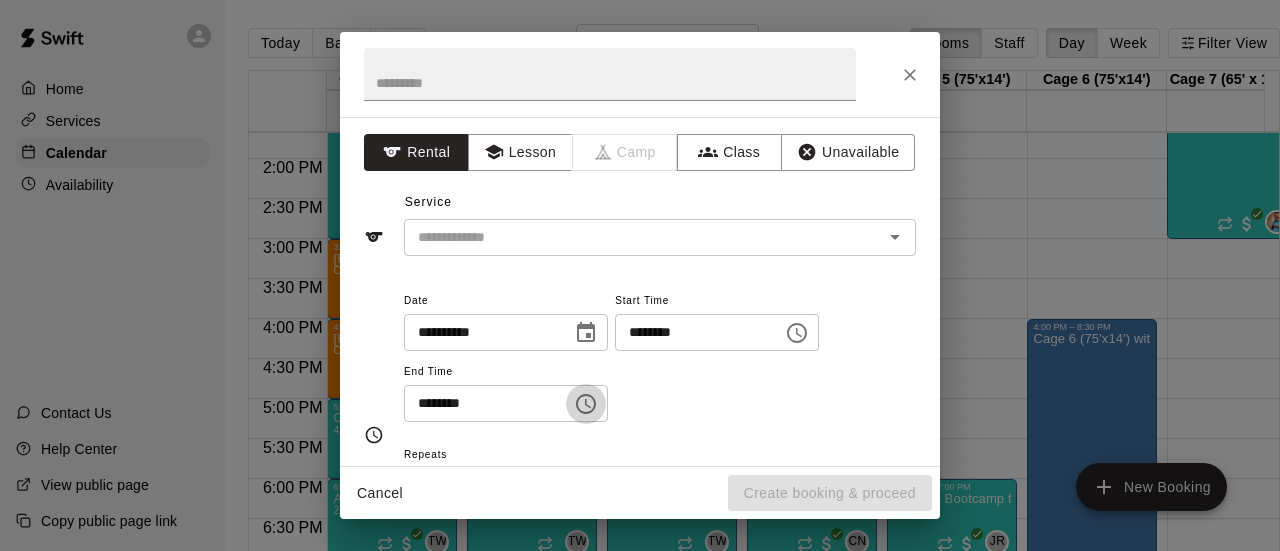 click 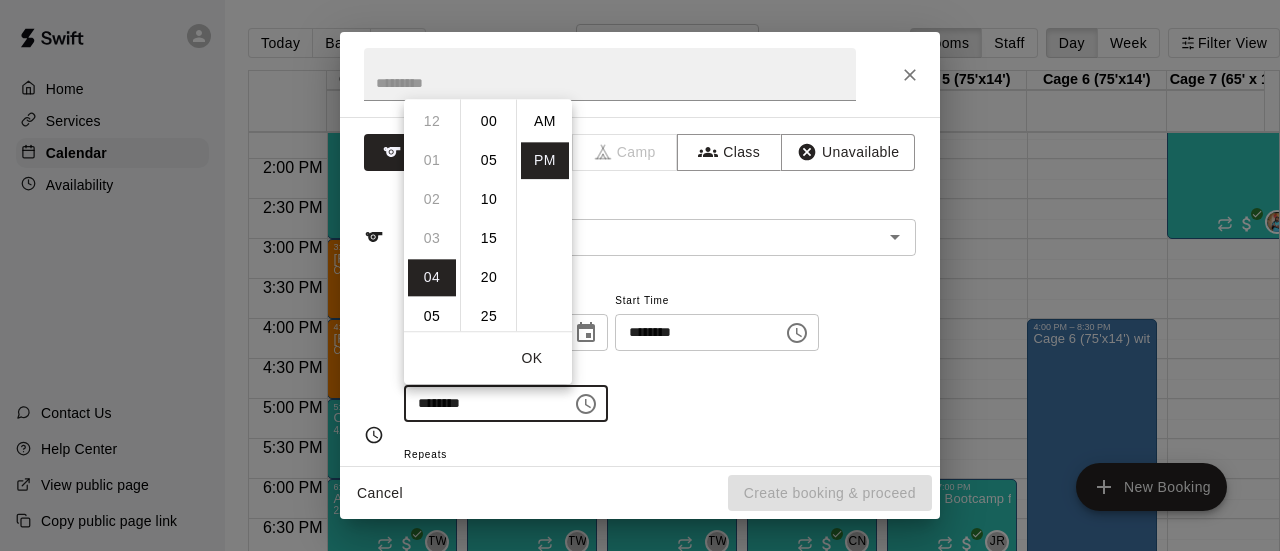 scroll, scrollTop: 156, scrollLeft: 0, axis: vertical 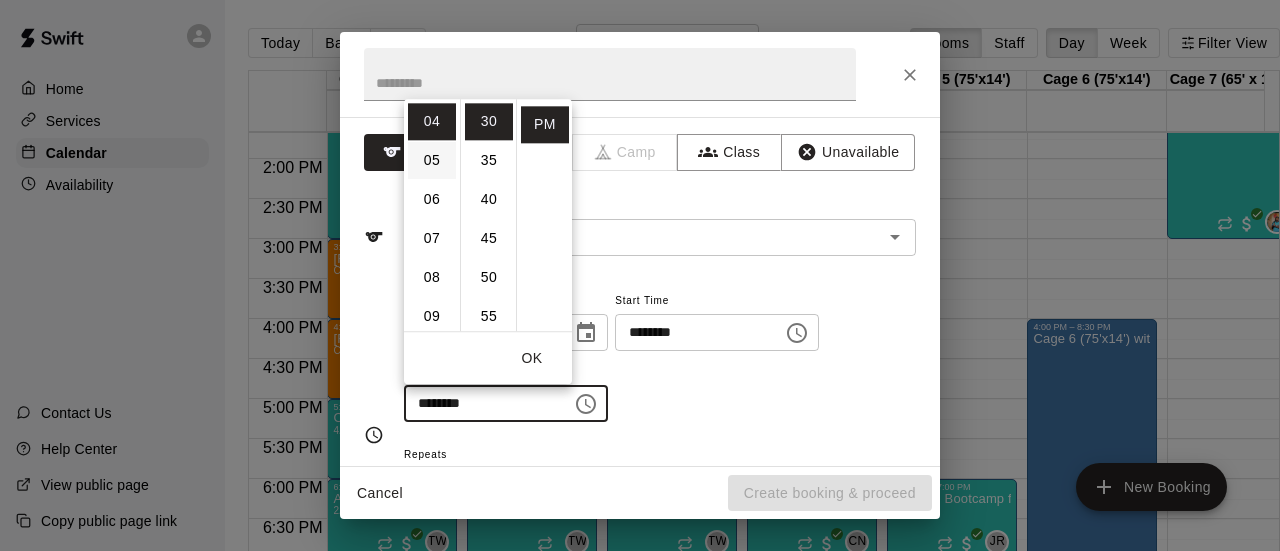 click on "05" at bounding box center [432, 160] 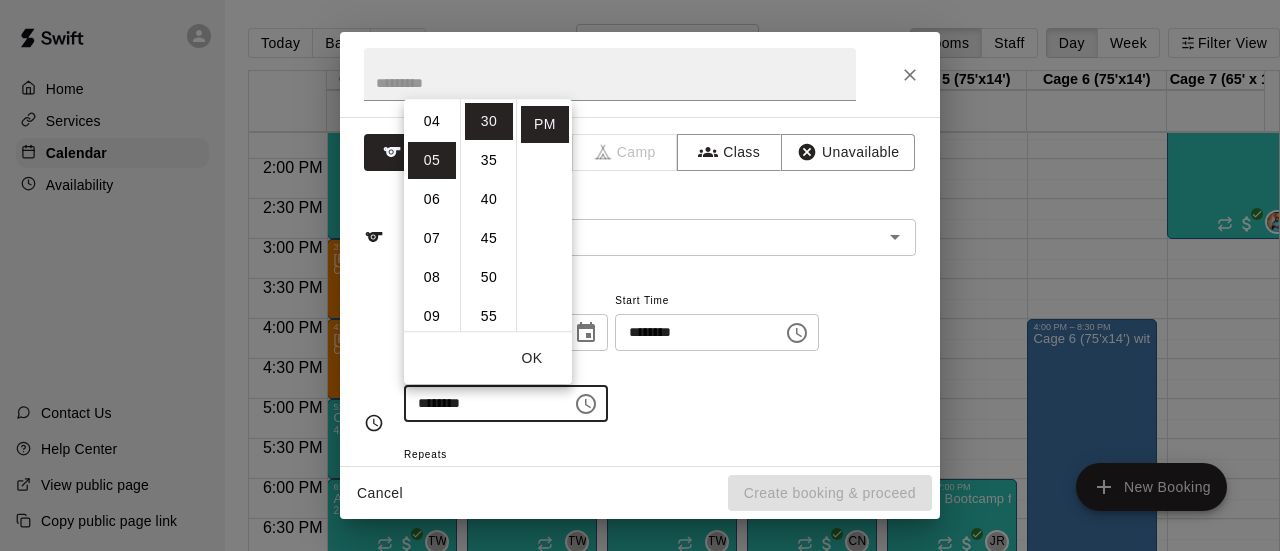 scroll, scrollTop: 195, scrollLeft: 0, axis: vertical 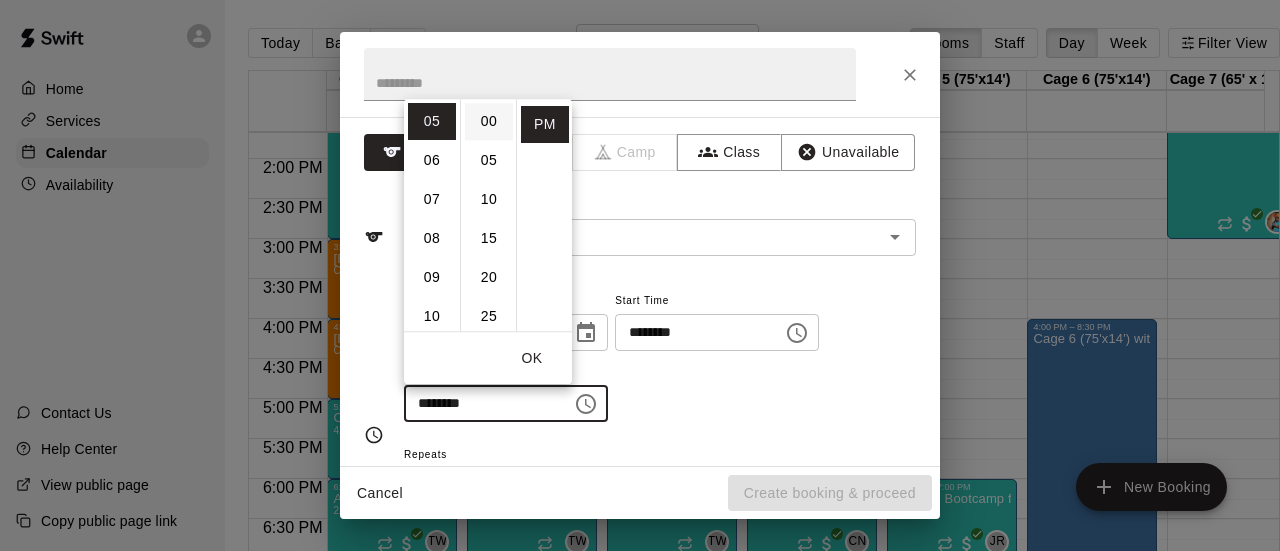 click on "00" at bounding box center (489, 121) 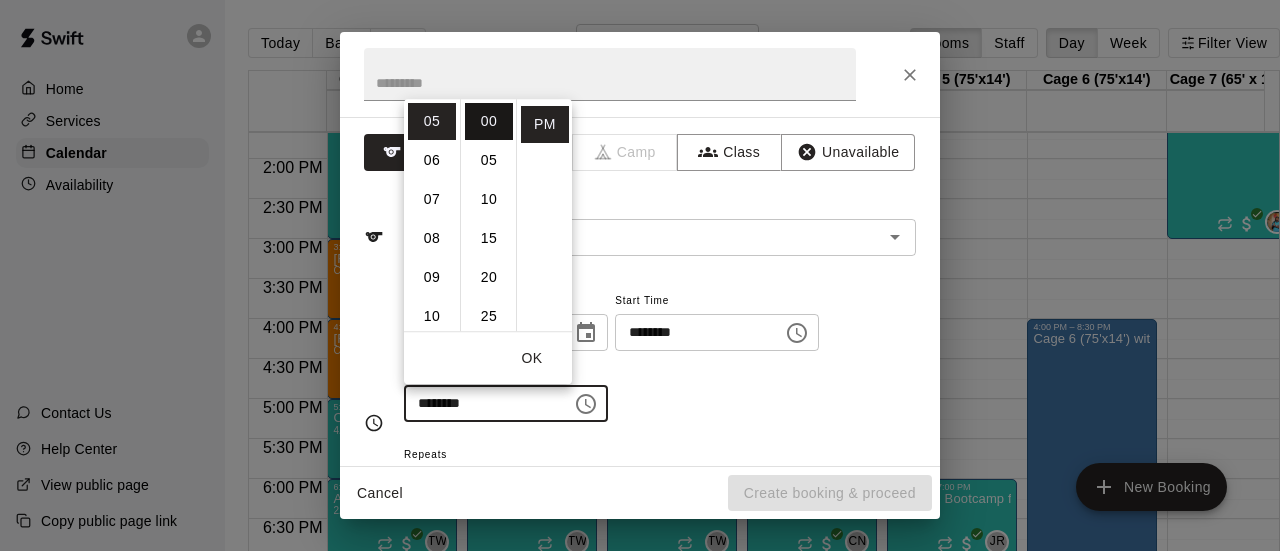 type on "********" 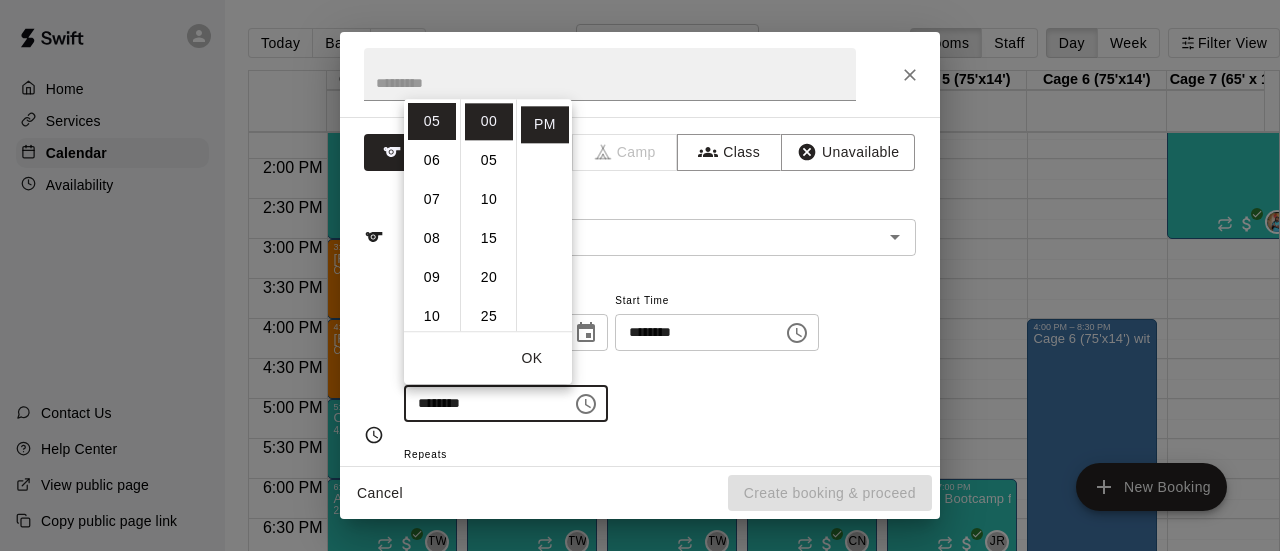 click on "**********" at bounding box center [660, 355] 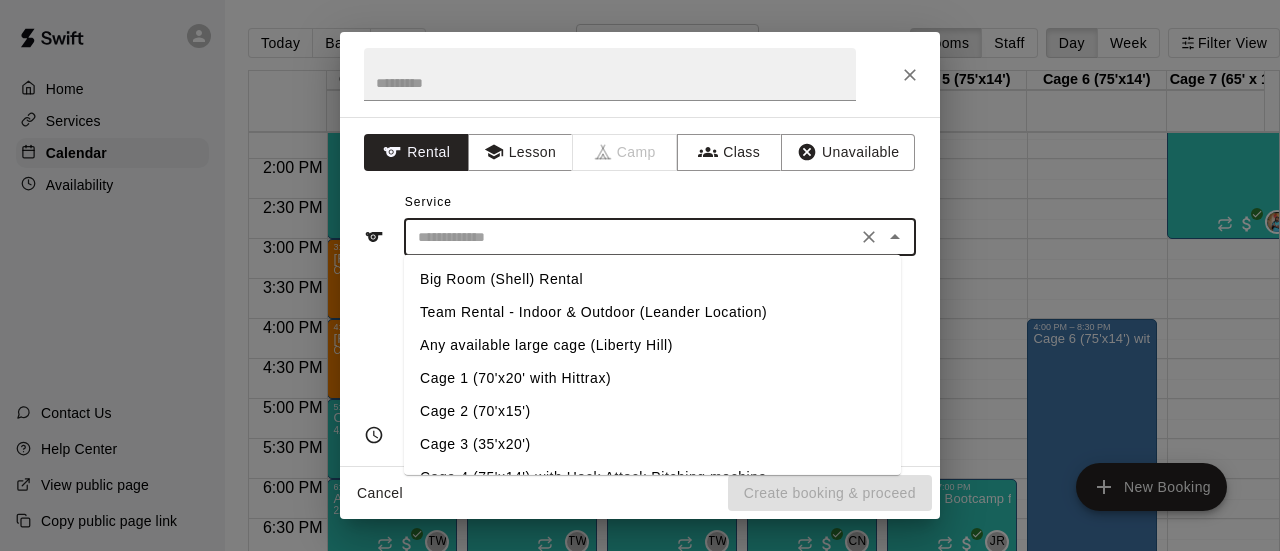 click at bounding box center [630, 237] 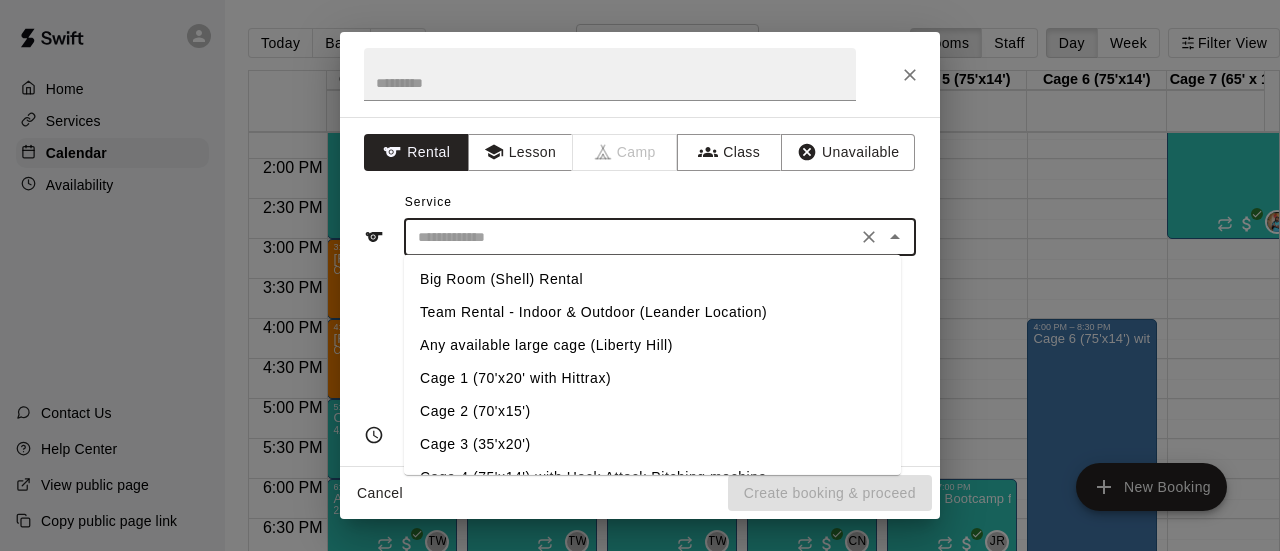 click on "Cage 4 (75'x14') with Hack Attack Pitching machine" at bounding box center [652, 477] 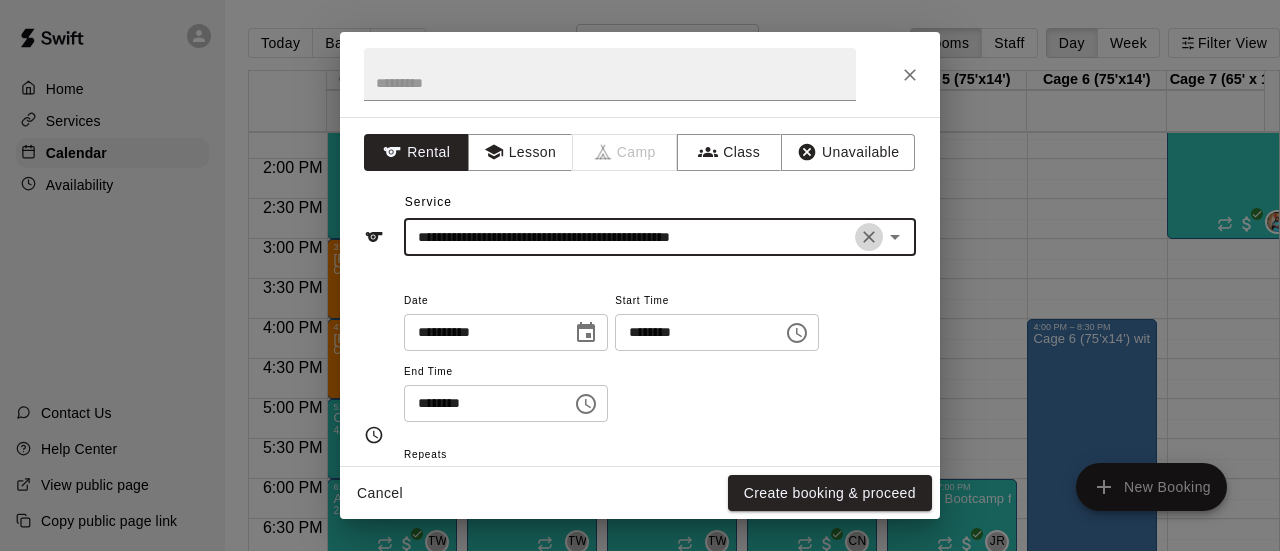 click 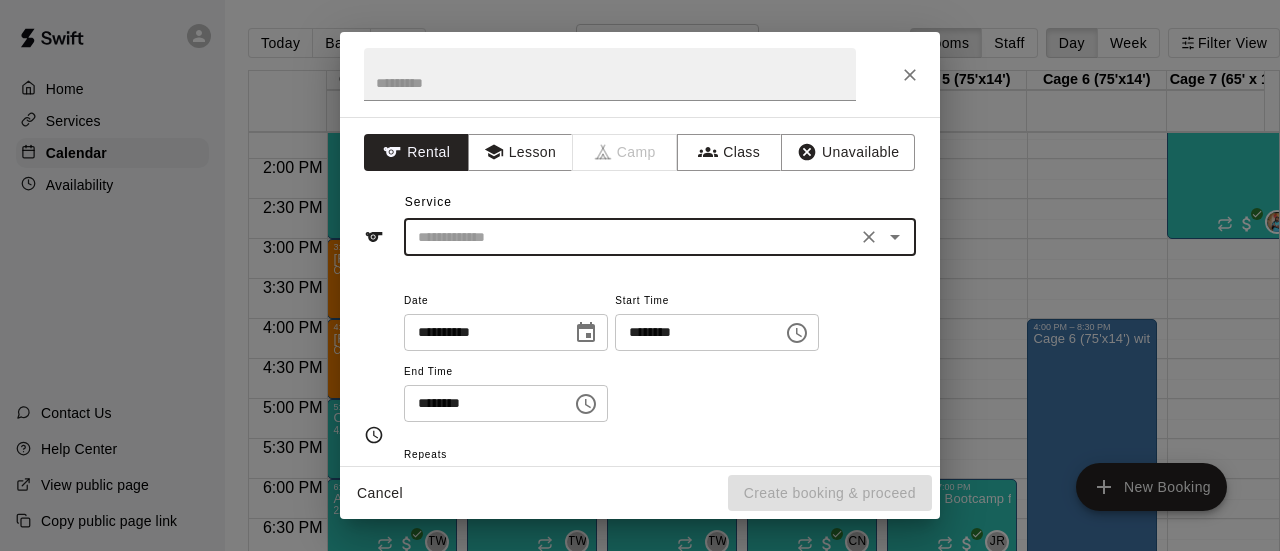 click 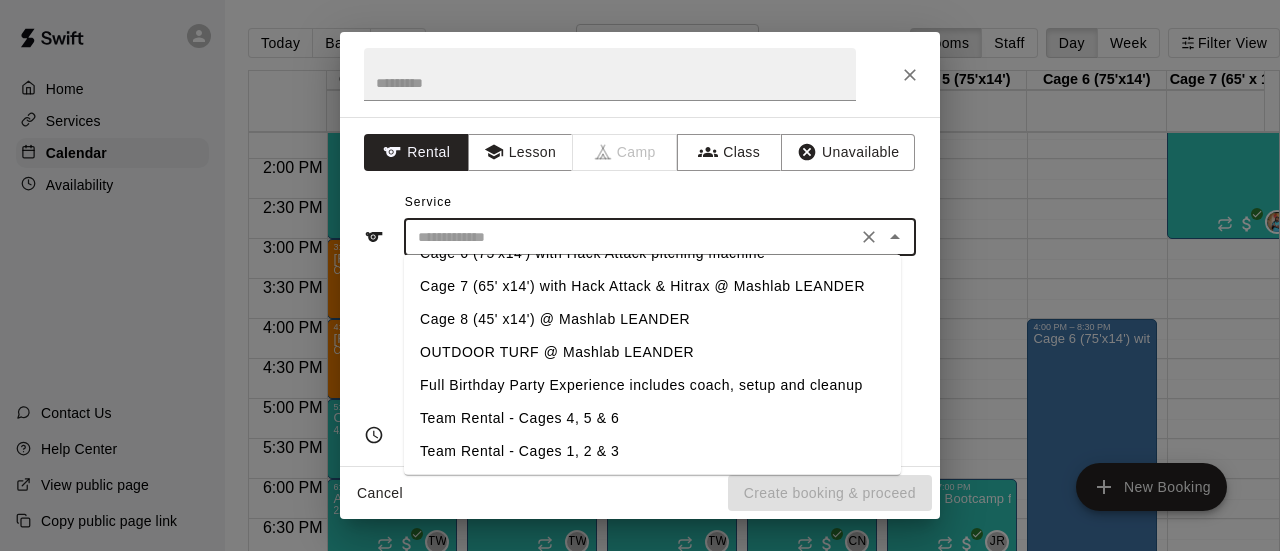 scroll, scrollTop: 190, scrollLeft: 0, axis: vertical 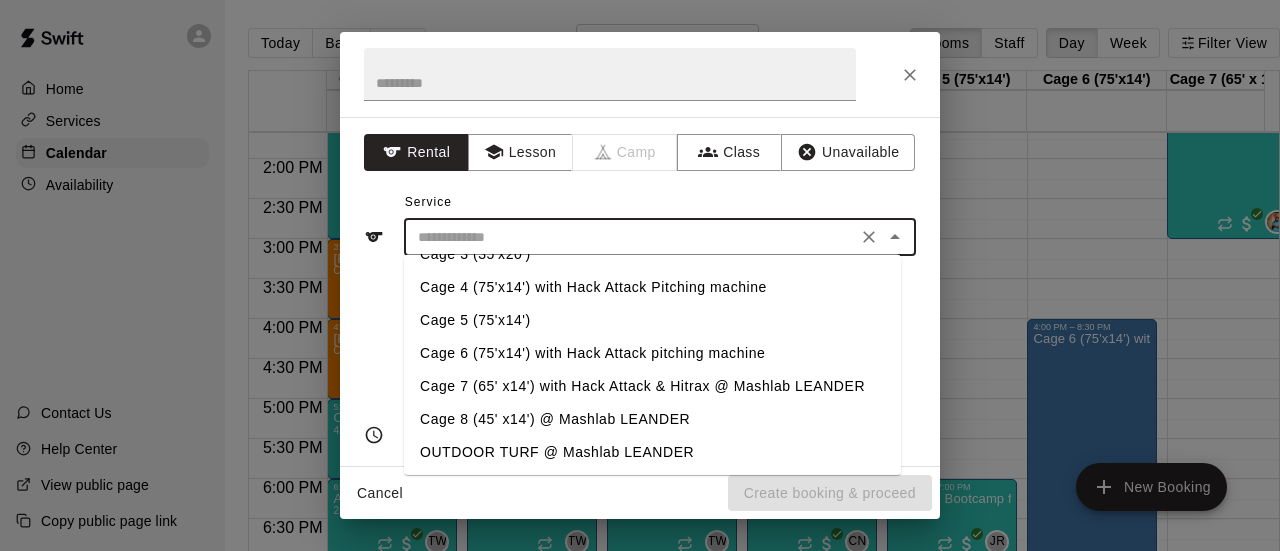 click on "Cage 5 (75'x14')" at bounding box center (652, 320) 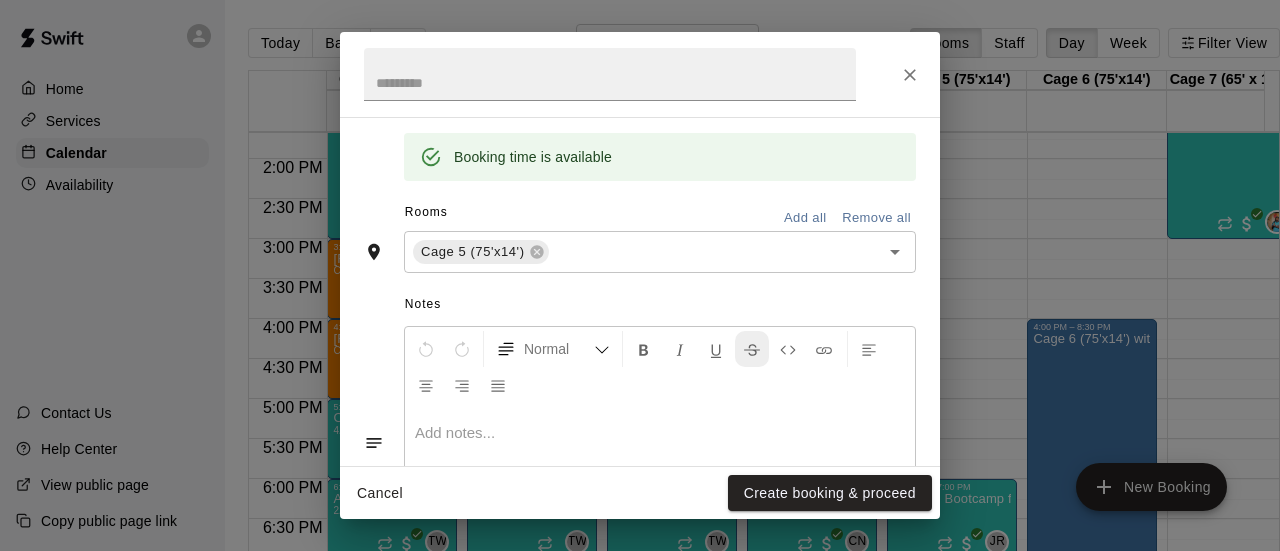 scroll, scrollTop: 527, scrollLeft: 0, axis: vertical 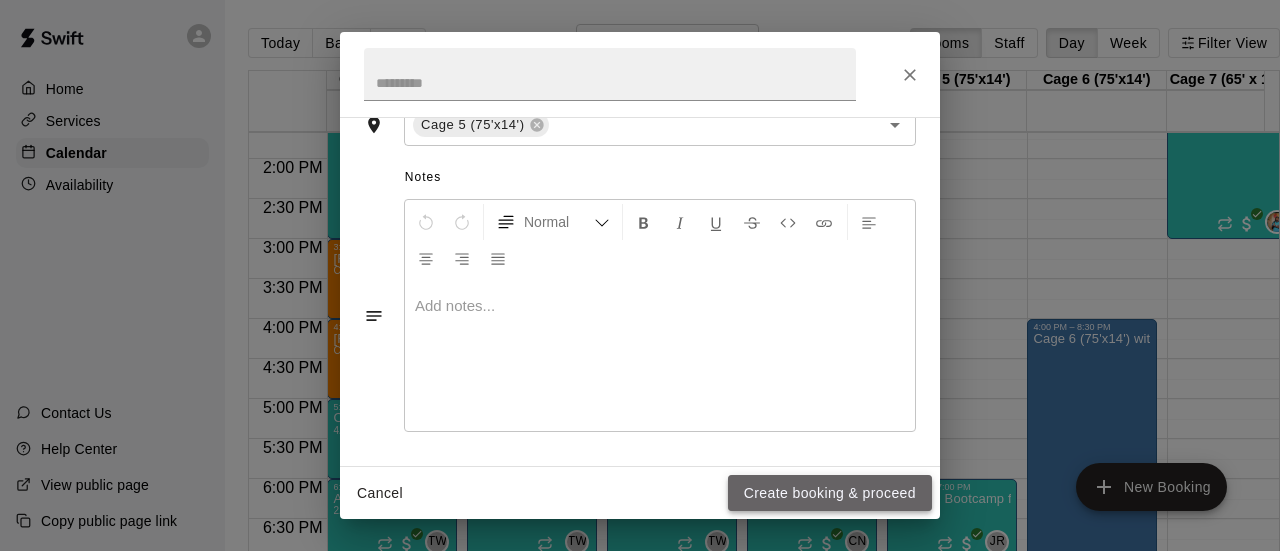 click on "Create booking & proceed" at bounding box center [830, 493] 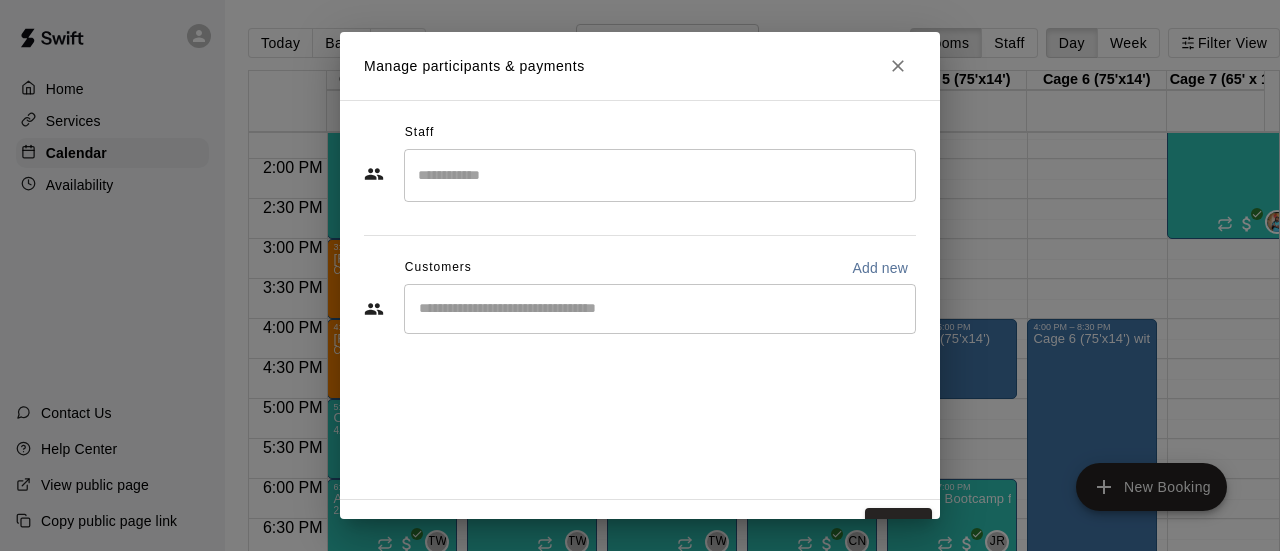 click at bounding box center [660, 309] 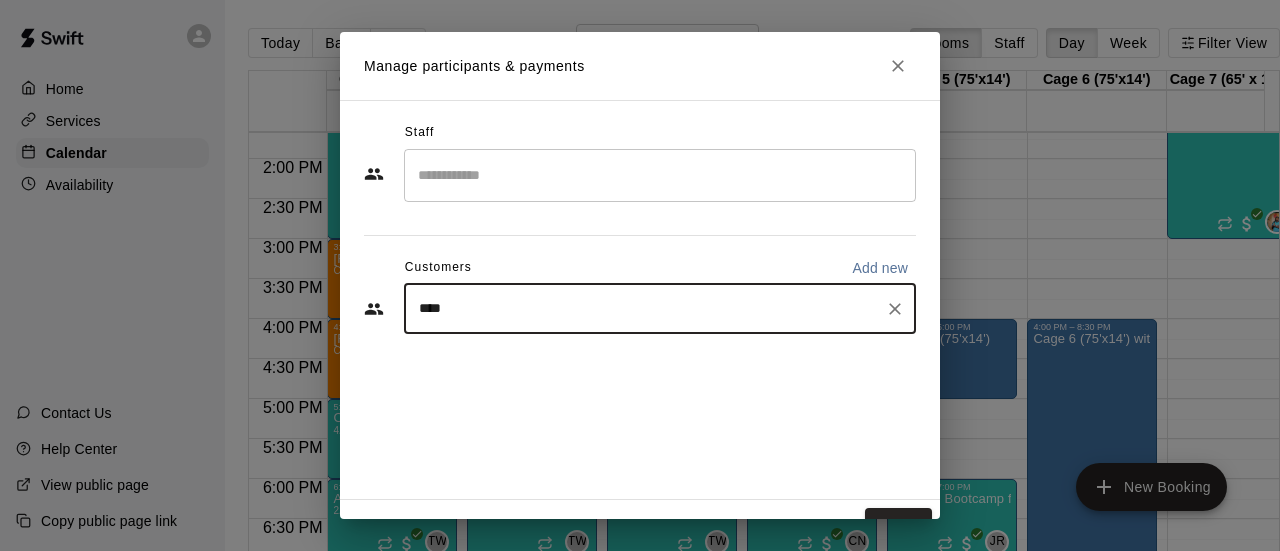 type on "*****" 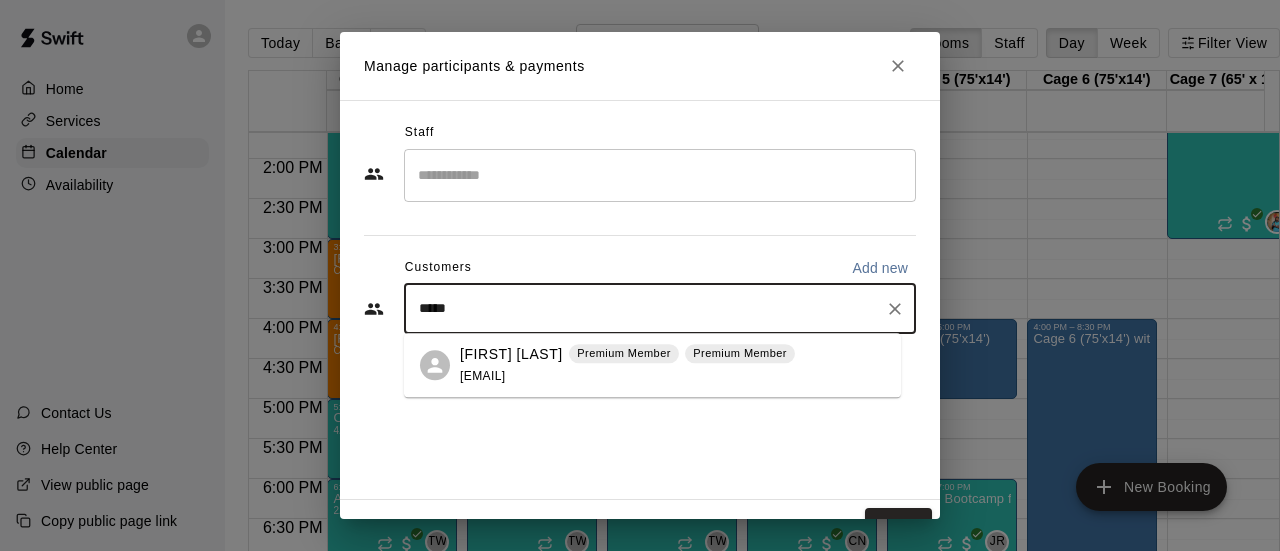 click on "[FIRST] [LAST]" at bounding box center [511, 354] 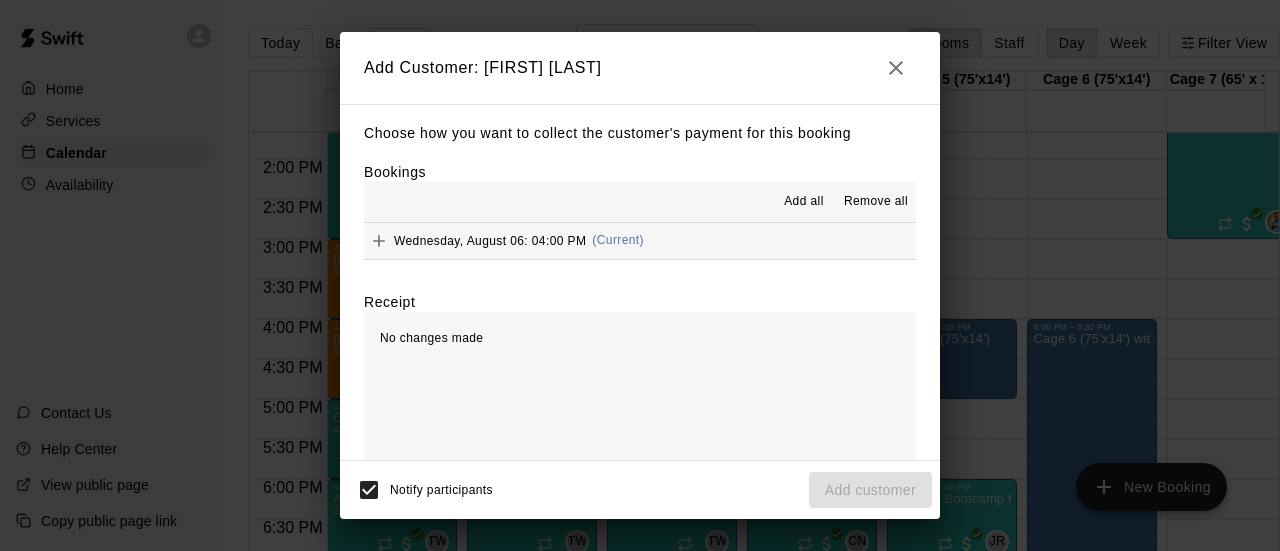 scroll, scrollTop: 19, scrollLeft: 0, axis: vertical 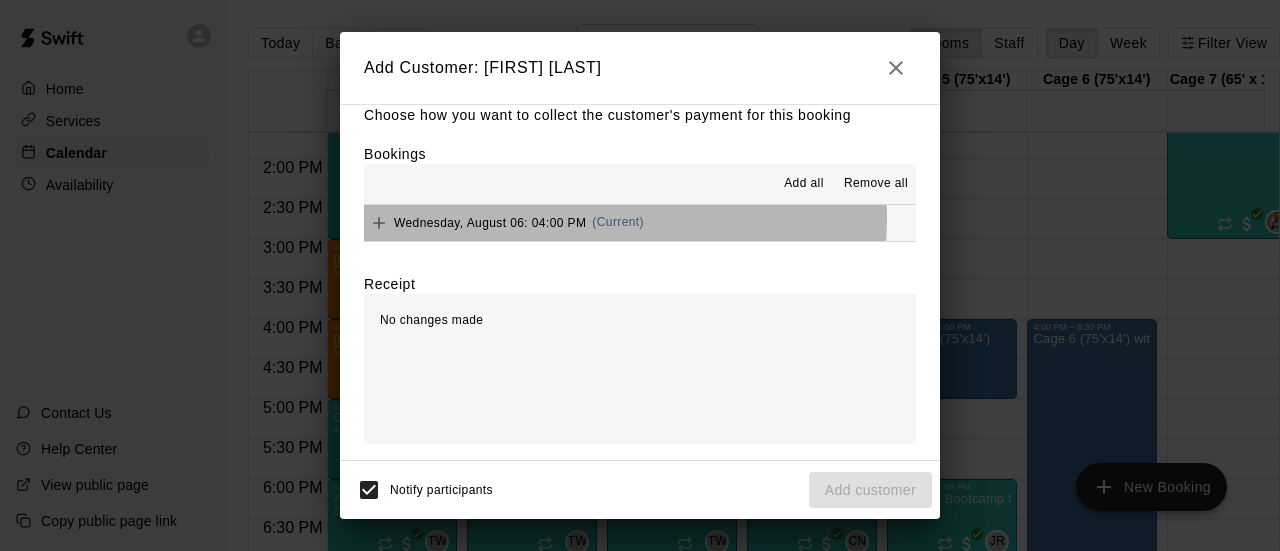 click on "Wednesday, August 06: 04:00 PM" at bounding box center (490, 222) 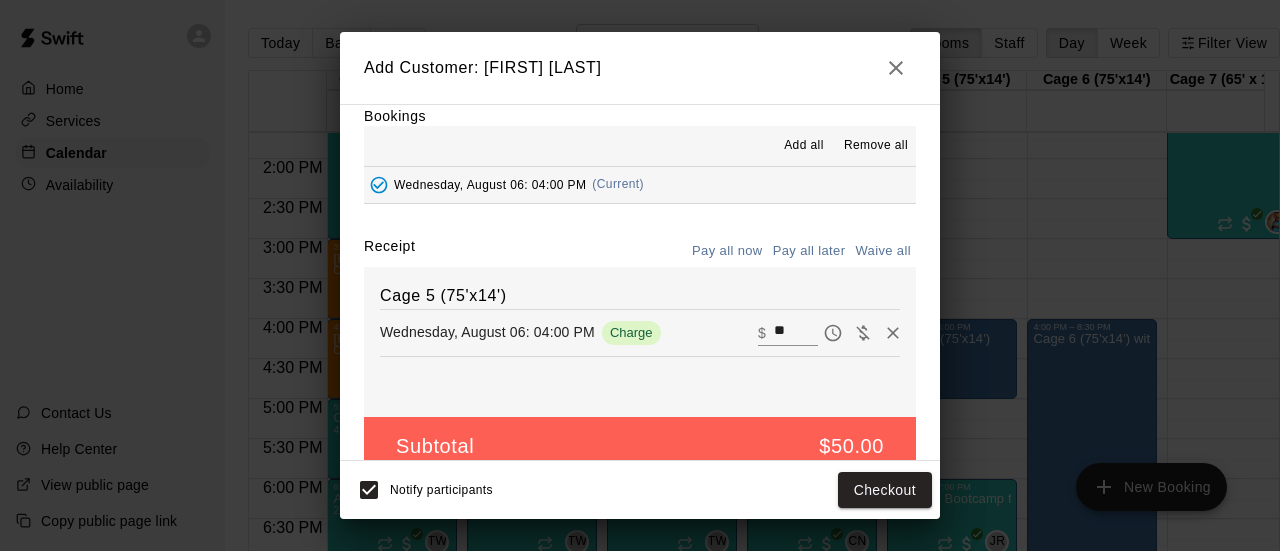 scroll, scrollTop: 88, scrollLeft: 0, axis: vertical 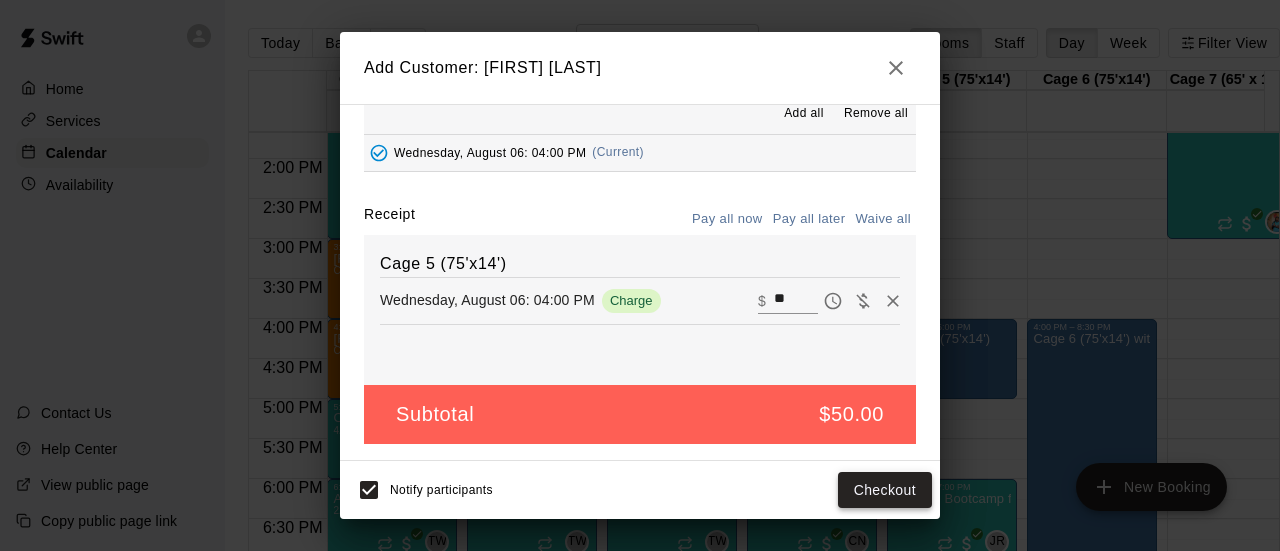 click on "Checkout" at bounding box center (885, 490) 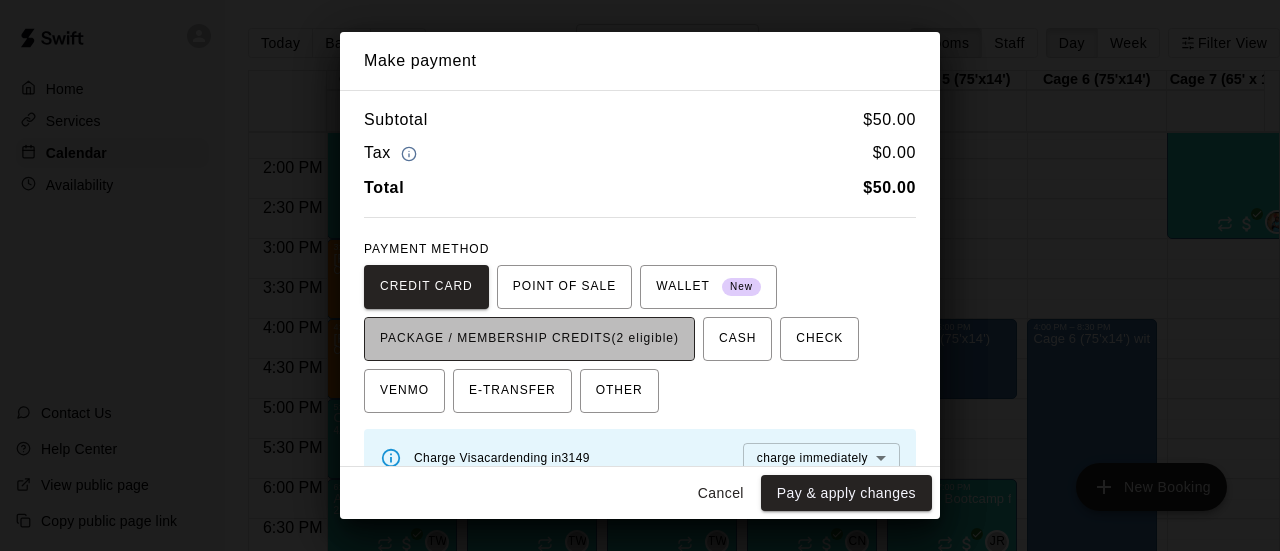 click on "PACKAGE / MEMBERSHIP CREDITS  (2 eligible)" at bounding box center [529, 339] 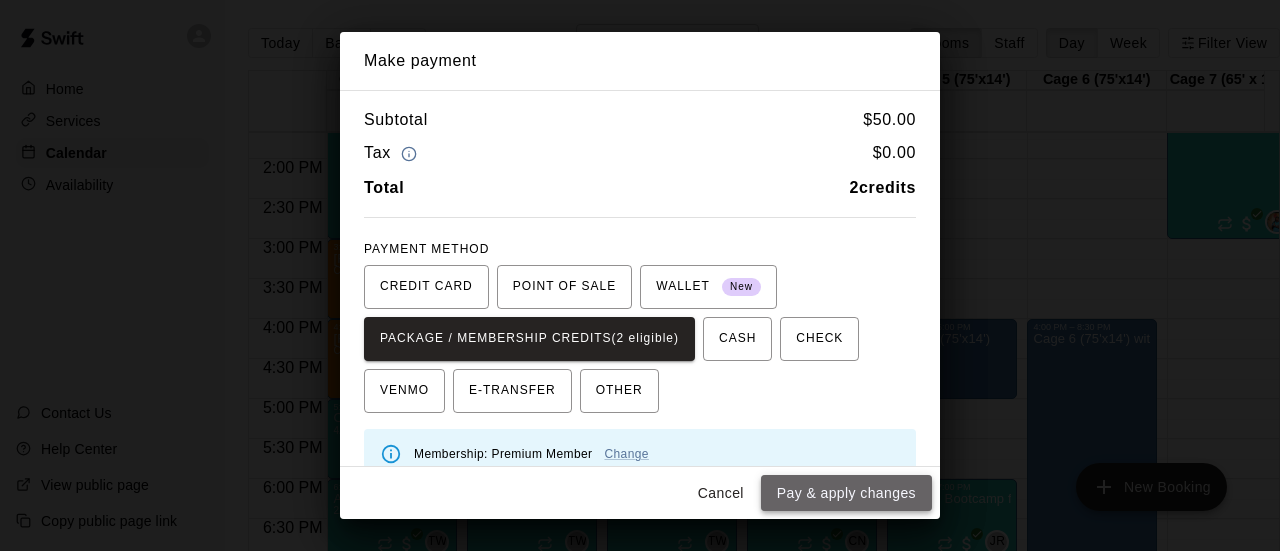 click on "Pay & apply changes" at bounding box center (846, 493) 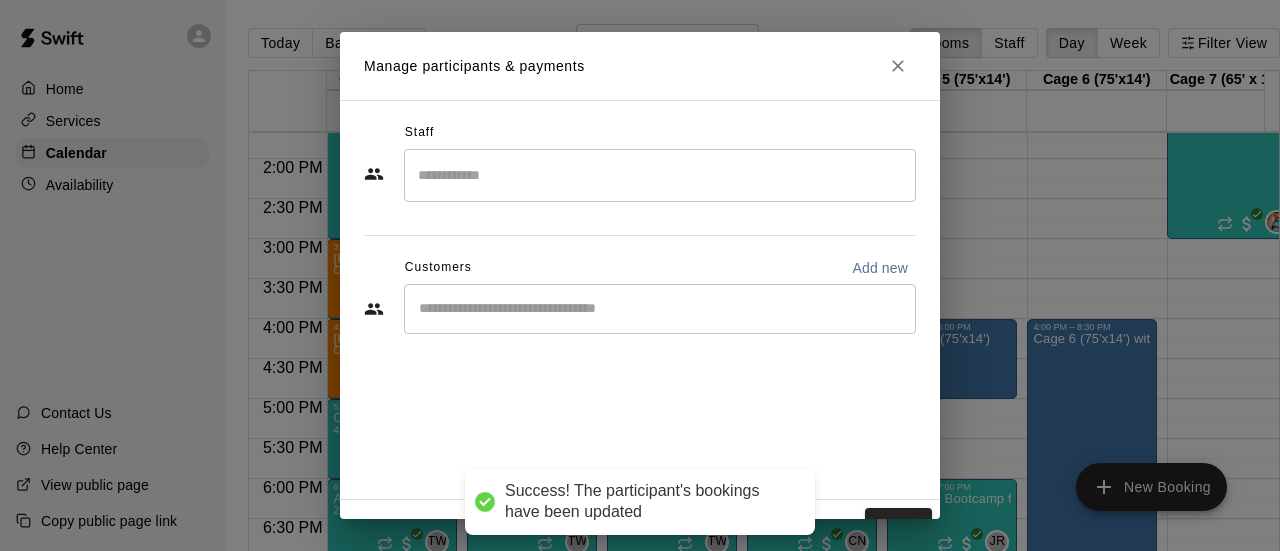 scroll, scrollTop: 0, scrollLeft: 0, axis: both 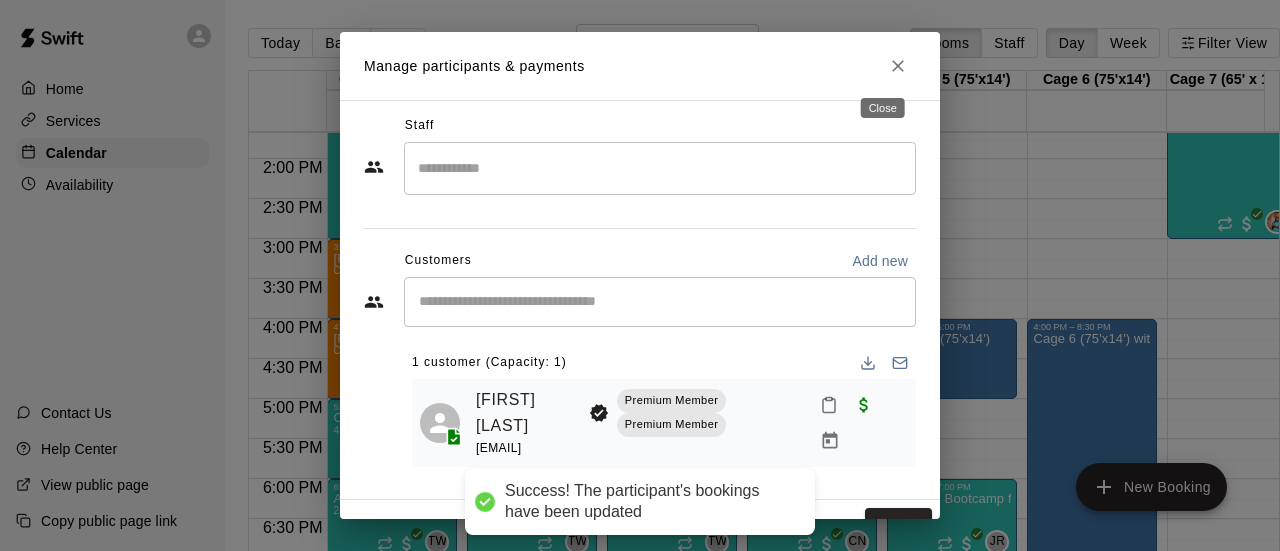 click 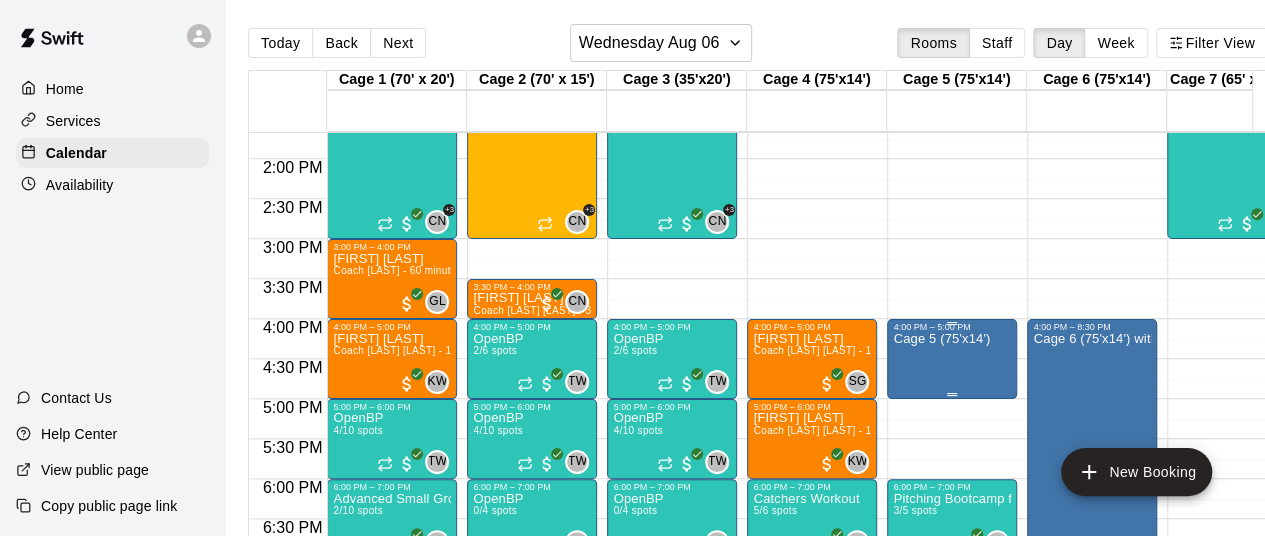 click on "Cage 5 (75'x14')" at bounding box center [941, 600] 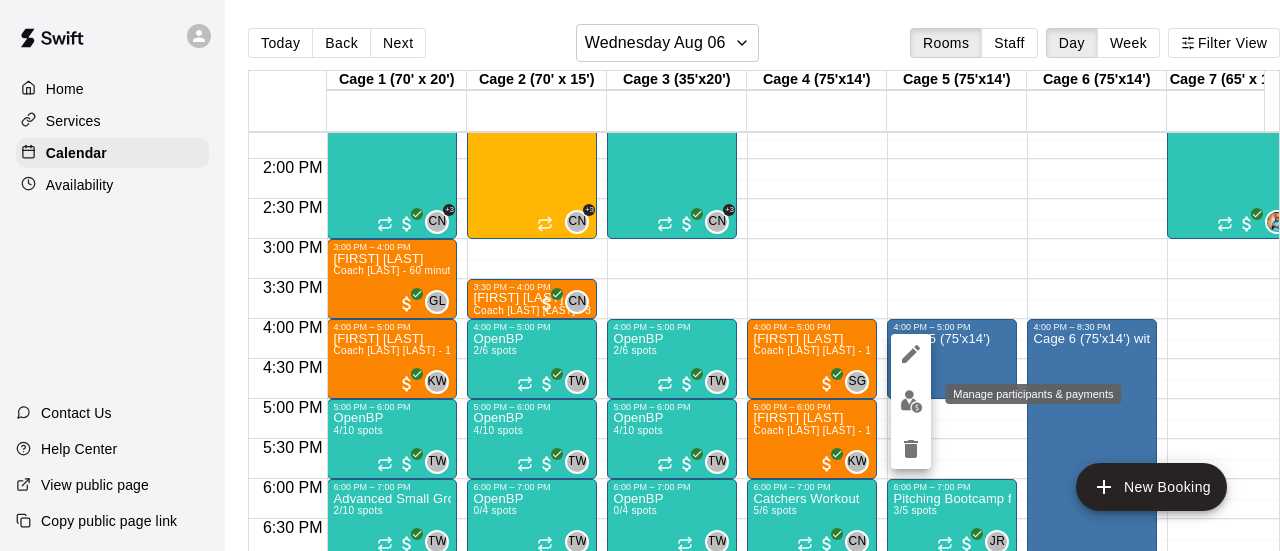 click at bounding box center (911, 401) 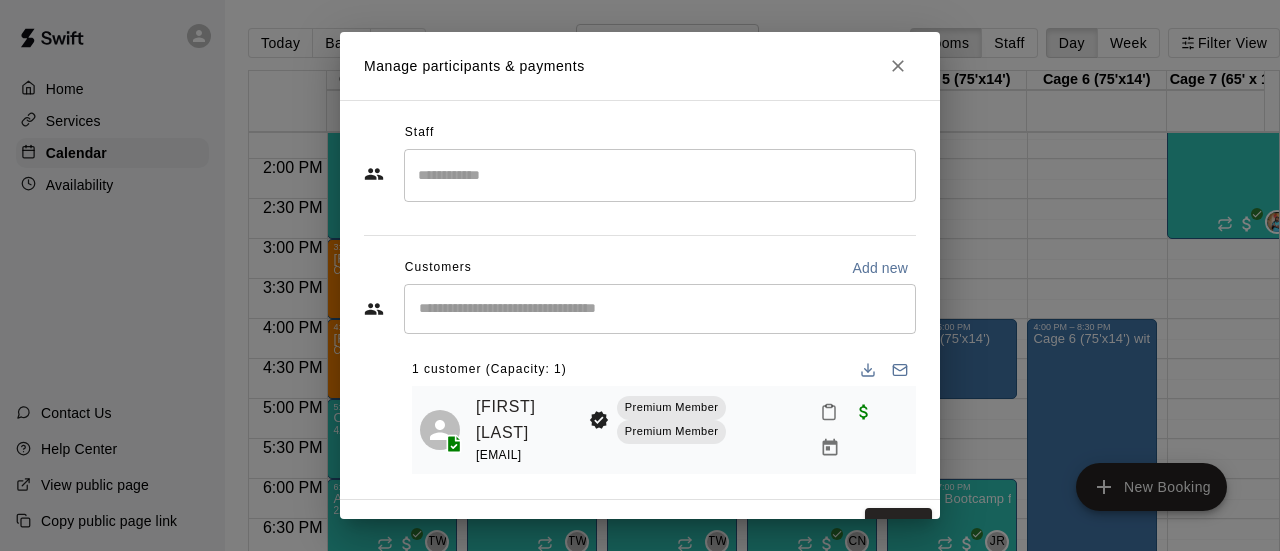 scroll, scrollTop: 9, scrollLeft: 0, axis: vertical 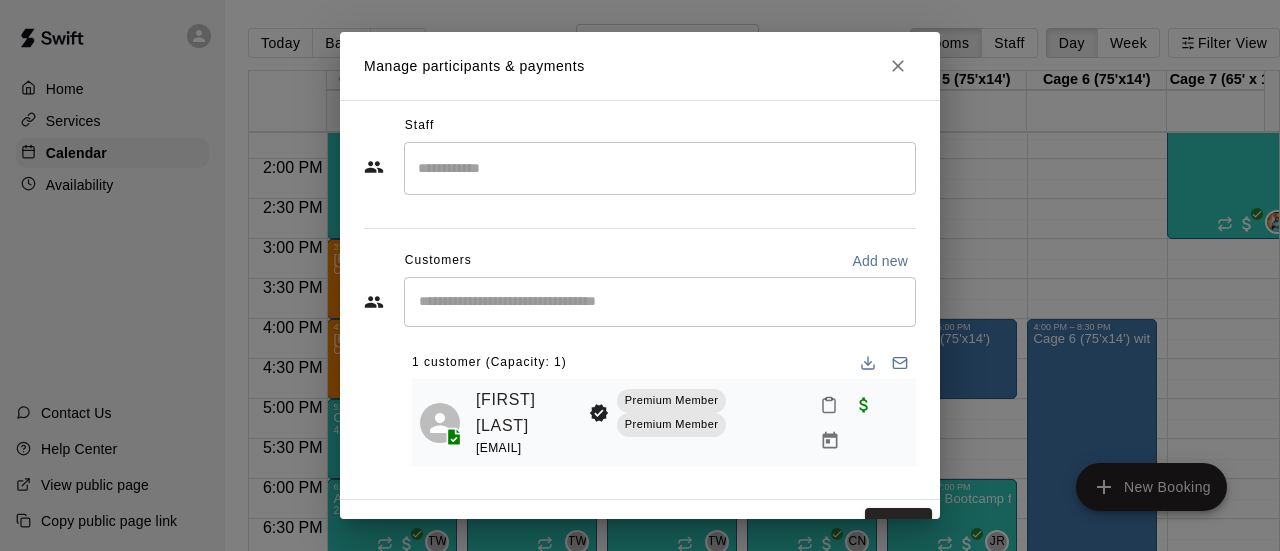 click on "Manage participants & payments Staff ​ Customers Add new ​ 1   customer (Capacity: 1) [FIRST] [LAST] Premium Member  Premium Member  [EMAIL] Done" at bounding box center (640, 275) 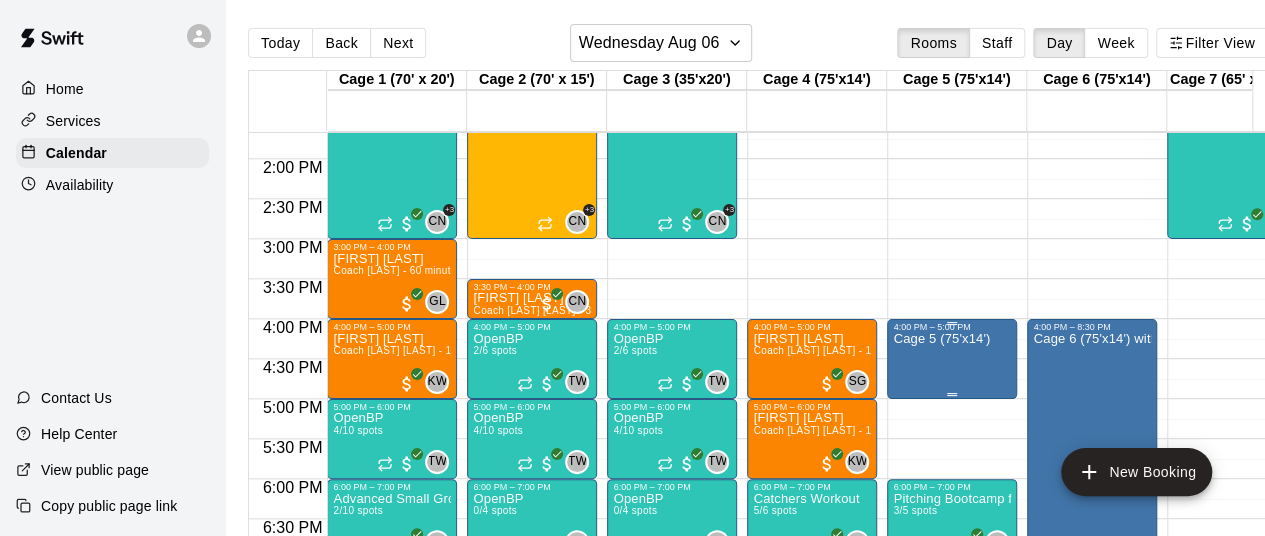click on "Cage 5 (75'x14')" at bounding box center (941, 600) 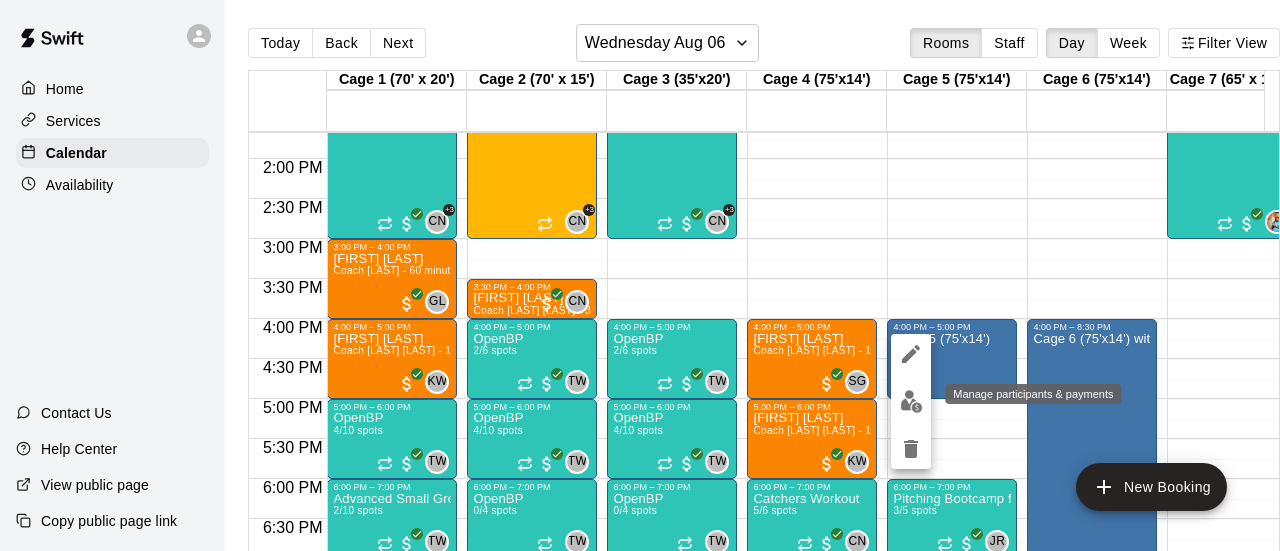 click at bounding box center [911, 401] 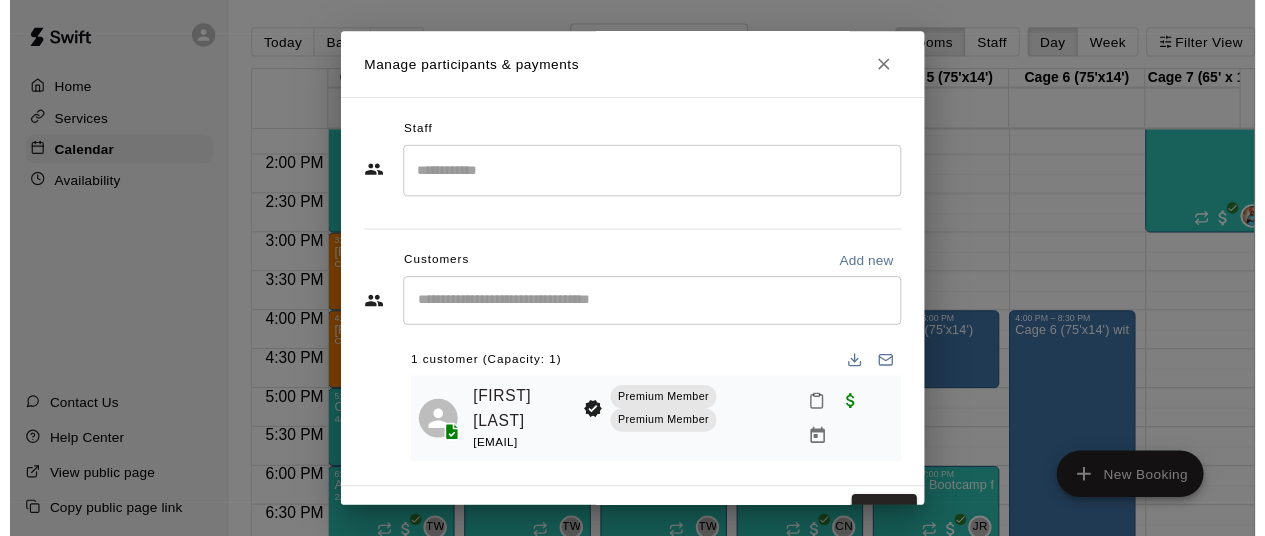 scroll, scrollTop: 9, scrollLeft: 0, axis: vertical 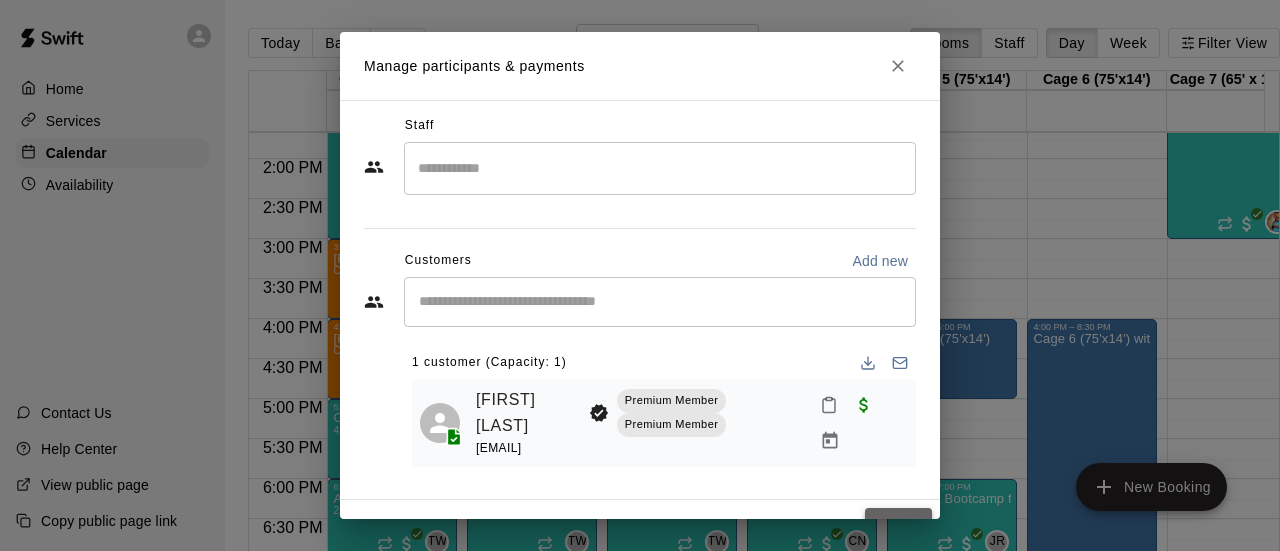 click on "Done" at bounding box center [898, 526] 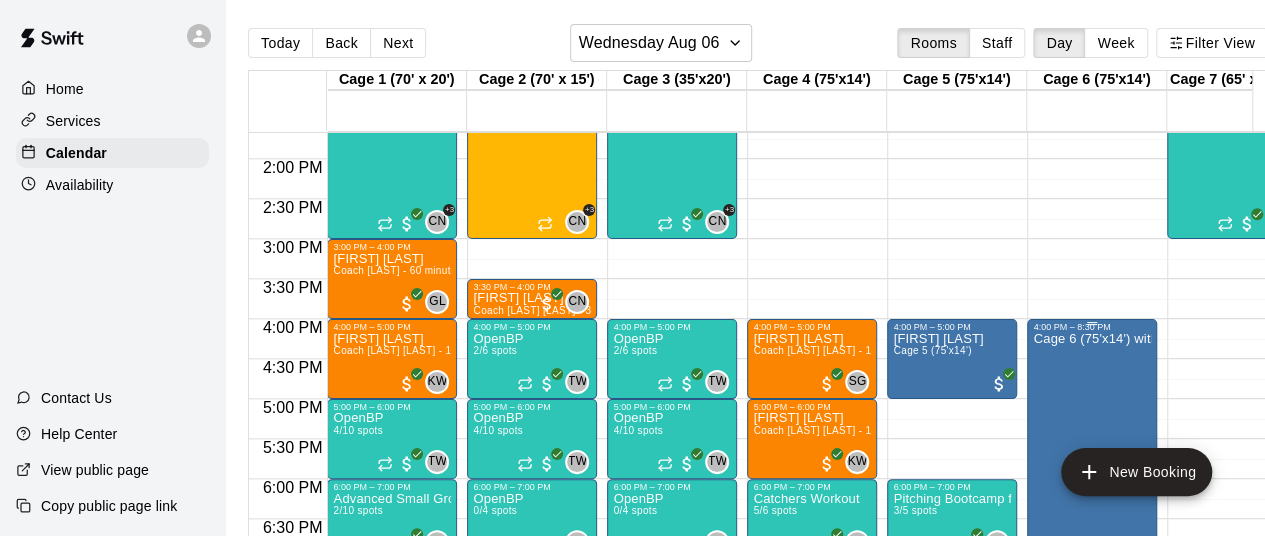click on "Cage 6 (75'x14') with Hack Attack pitching machine" at bounding box center (1092, 600) 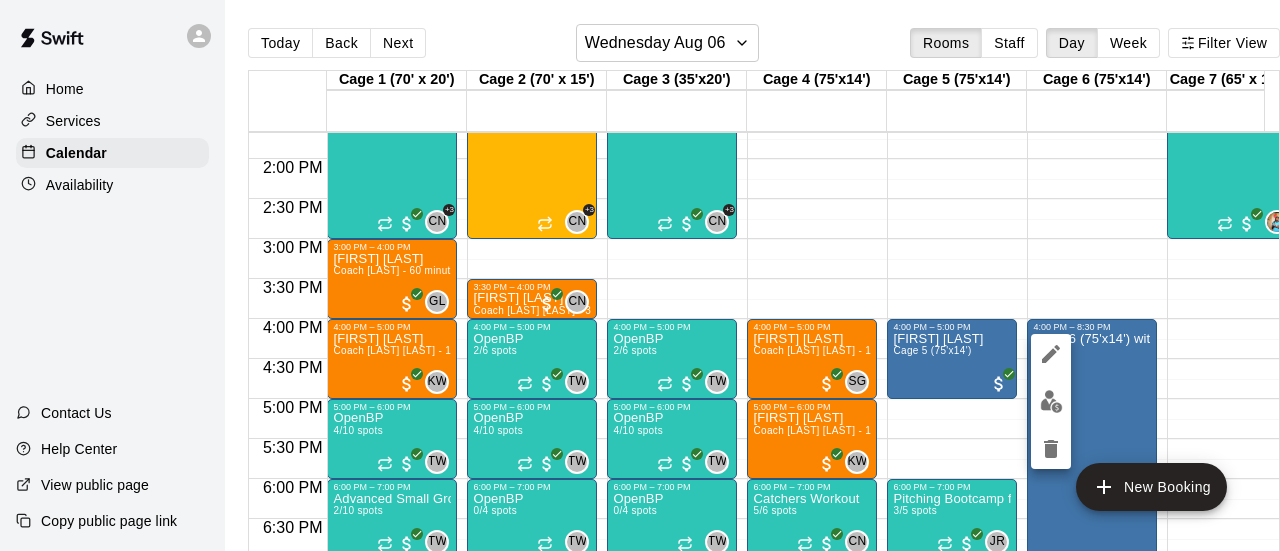 click at bounding box center (640, 275) 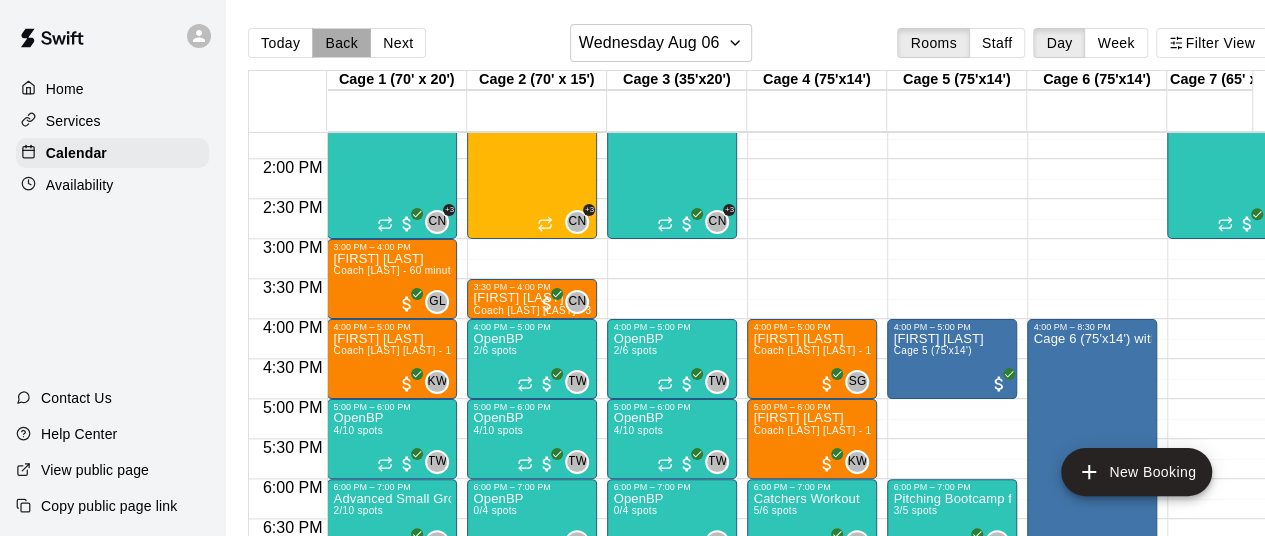 click on "Back" at bounding box center (341, 43) 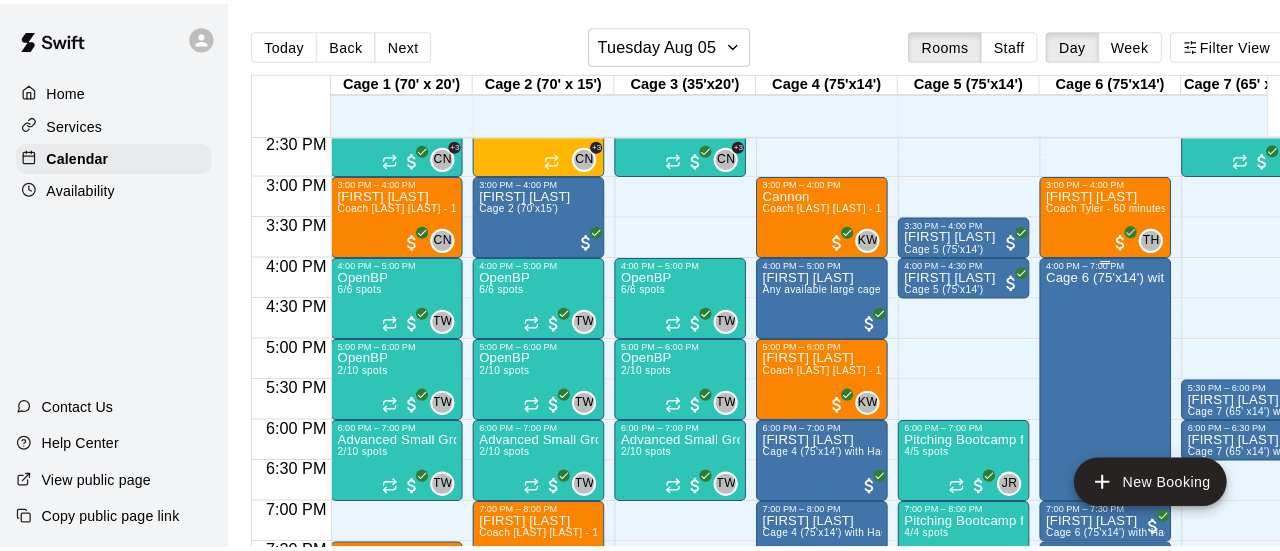 scroll, scrollTop: 1194, scrollLeft: 0, axis: vertical 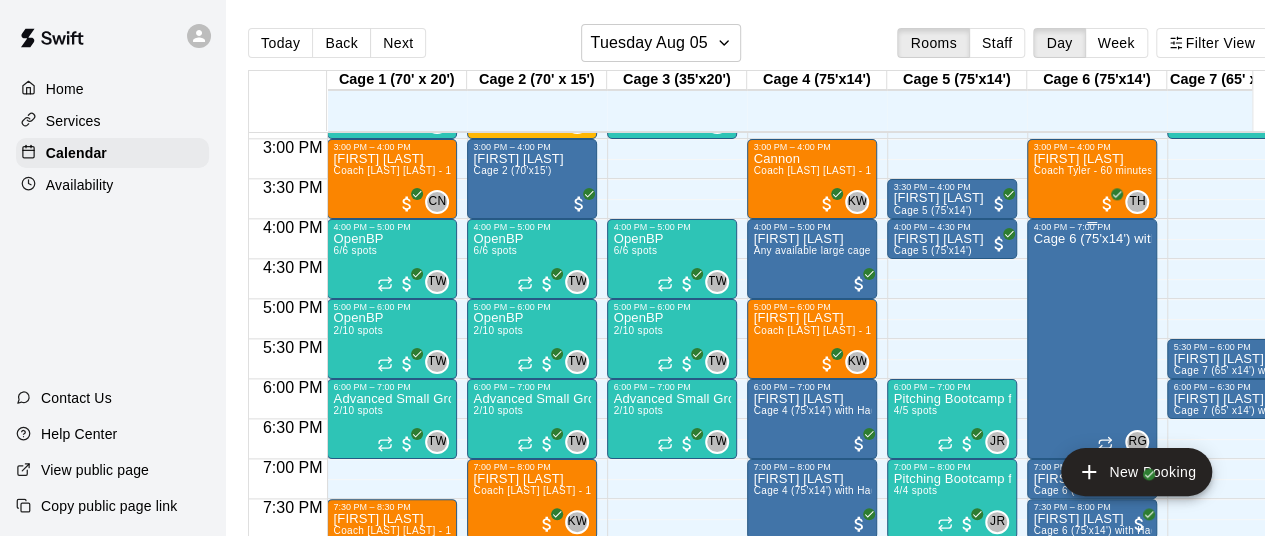 click on "Cage 6 (75'x14') with Hack Attack pitching machine" at bounding box center [1092, 500] 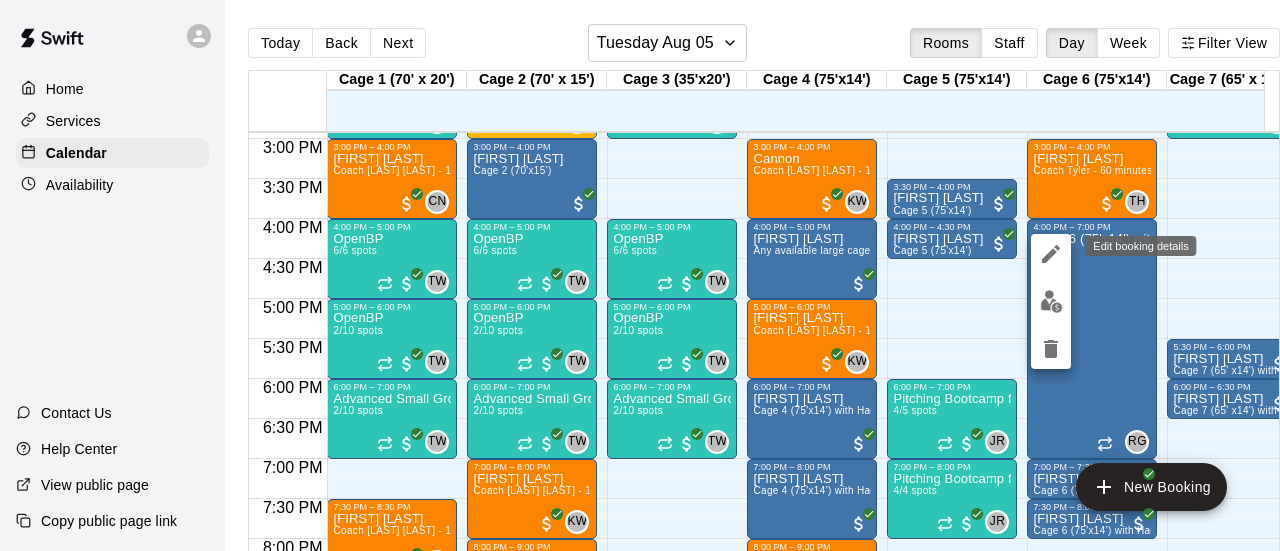 click 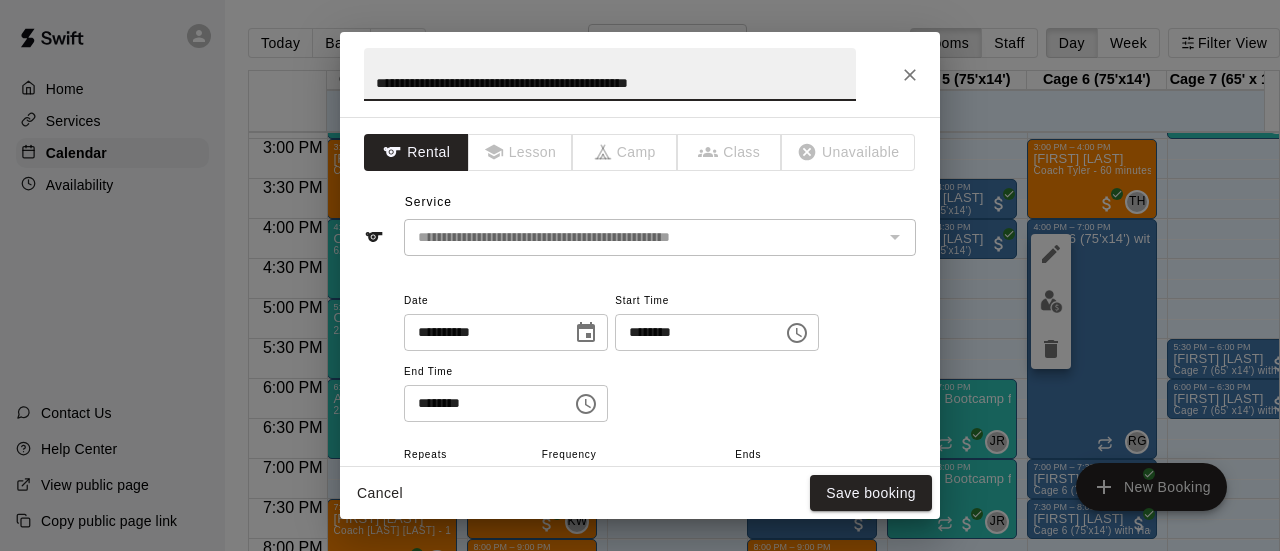 click 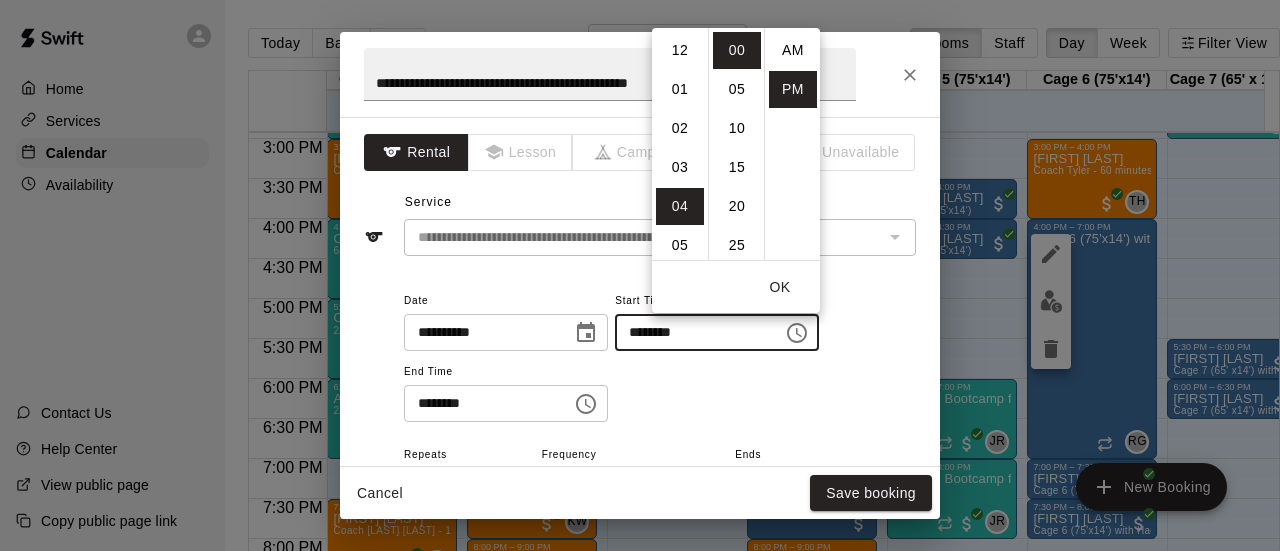scroll, scrollTop: 156, scrollLeft: 0, axis: vertical 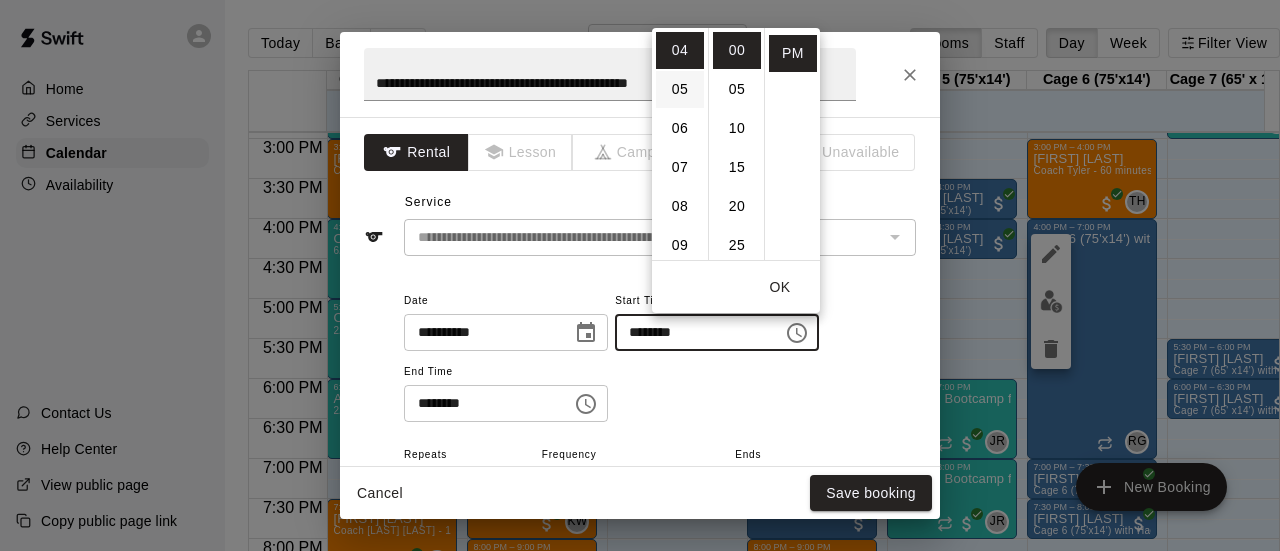 click on "05" at bounding box center [680, 89] 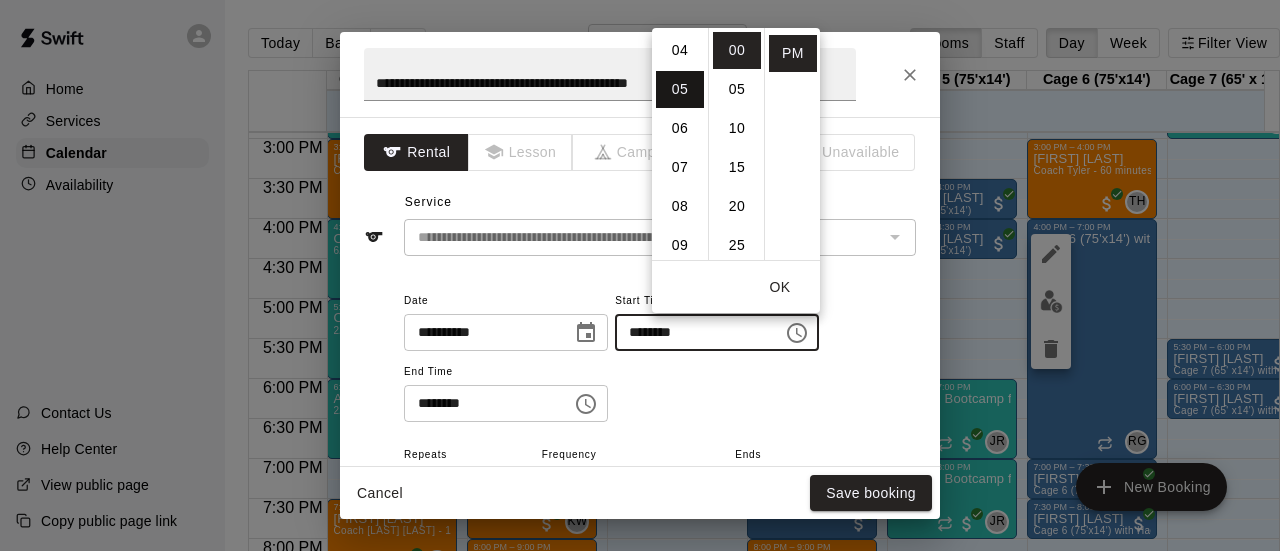 scroll, scrollTop: 195, scrollLeft: 0, axis: vertical 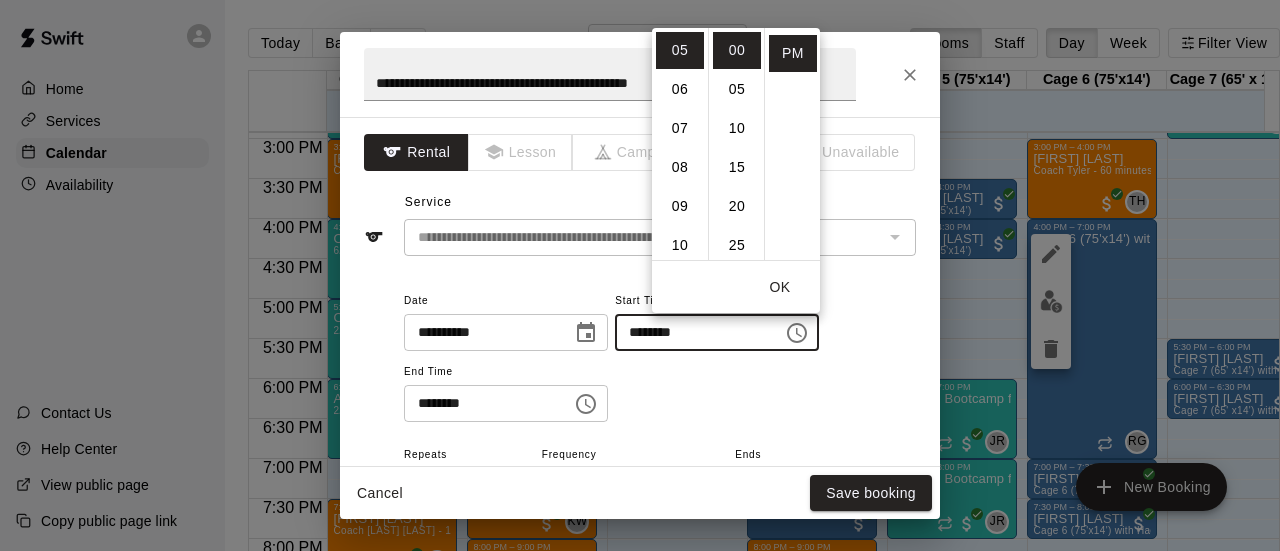 click on "OK" at bounding box center (780, 287) 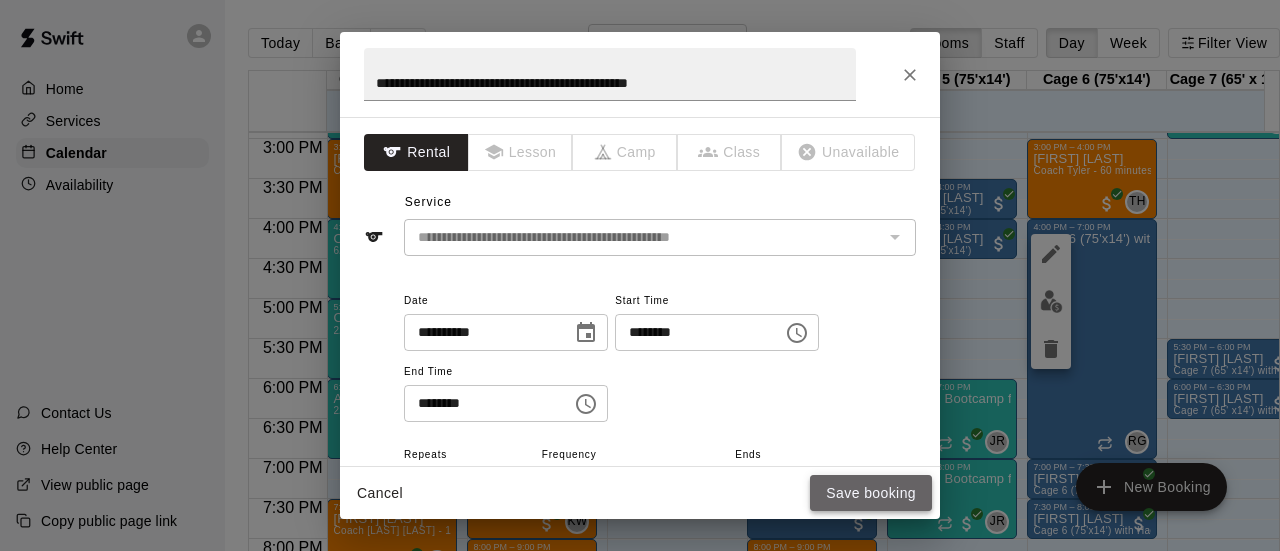 click on "Save booking" at bounding box center (871, 493) 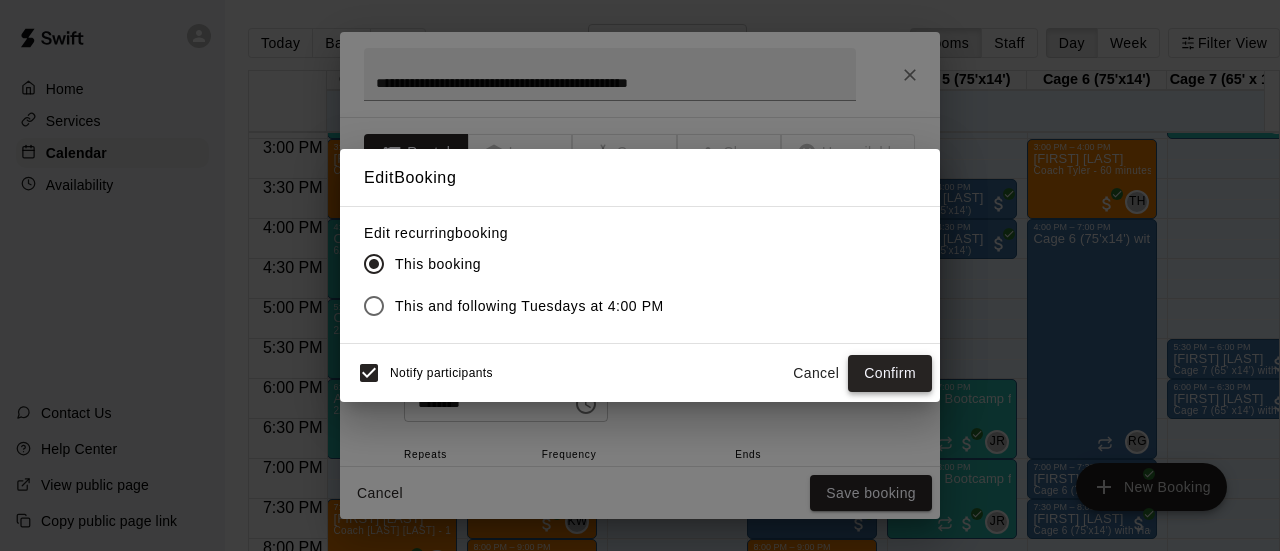 click on "Confirm" at bounding box center (890, 373) 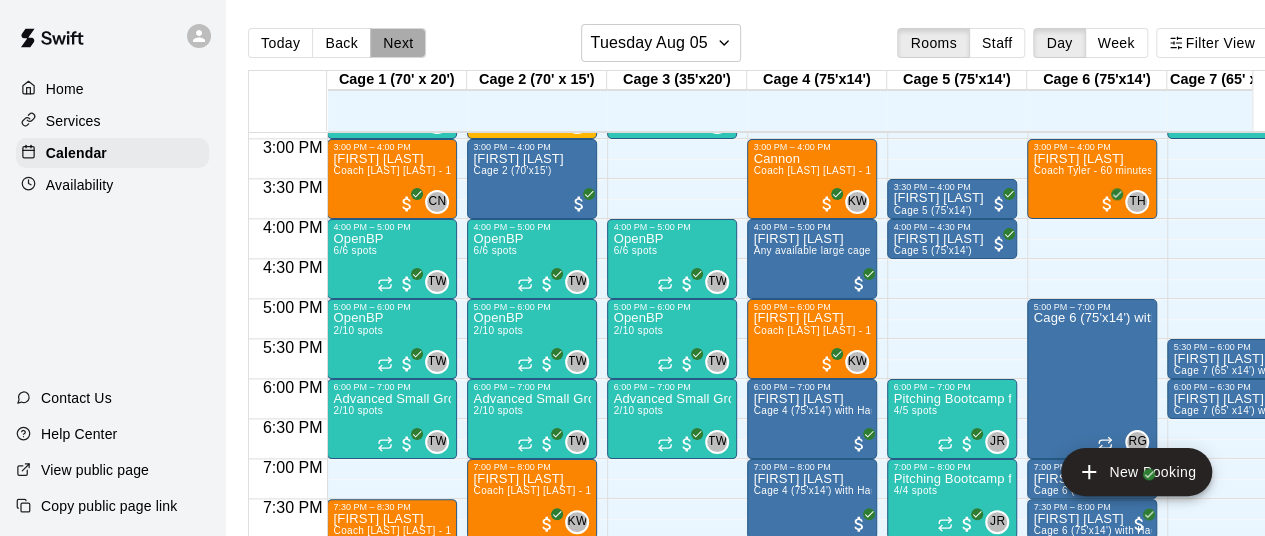 click on "Next" at bounding box center (398, 43) 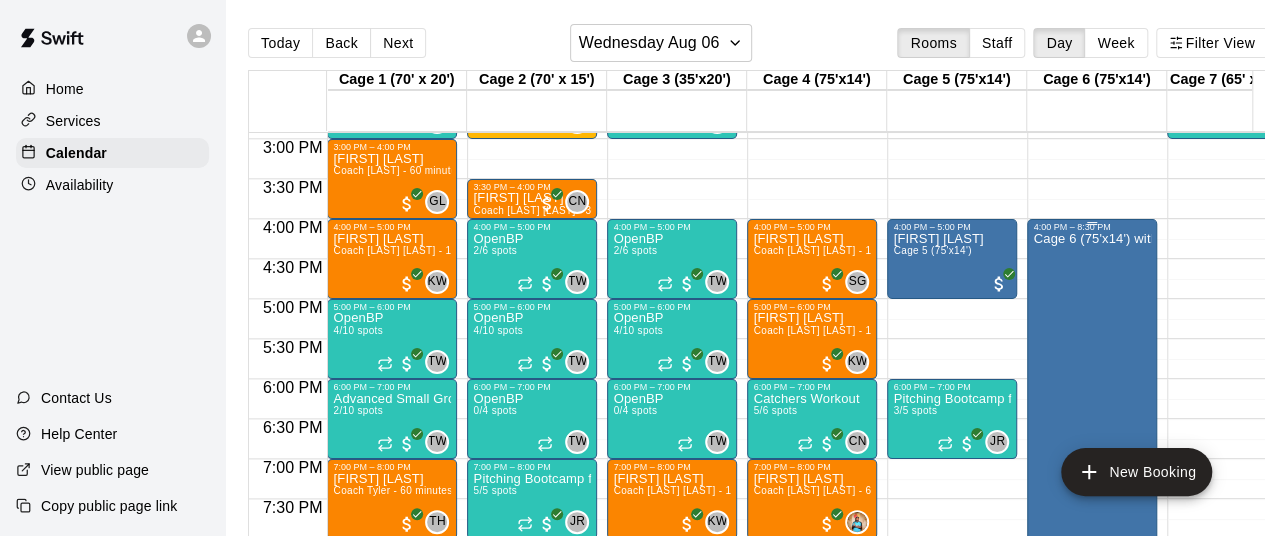 click on "Cage 6 (75'x14') with Hack Attack pitching machine" at bounding box center (1092, 500) 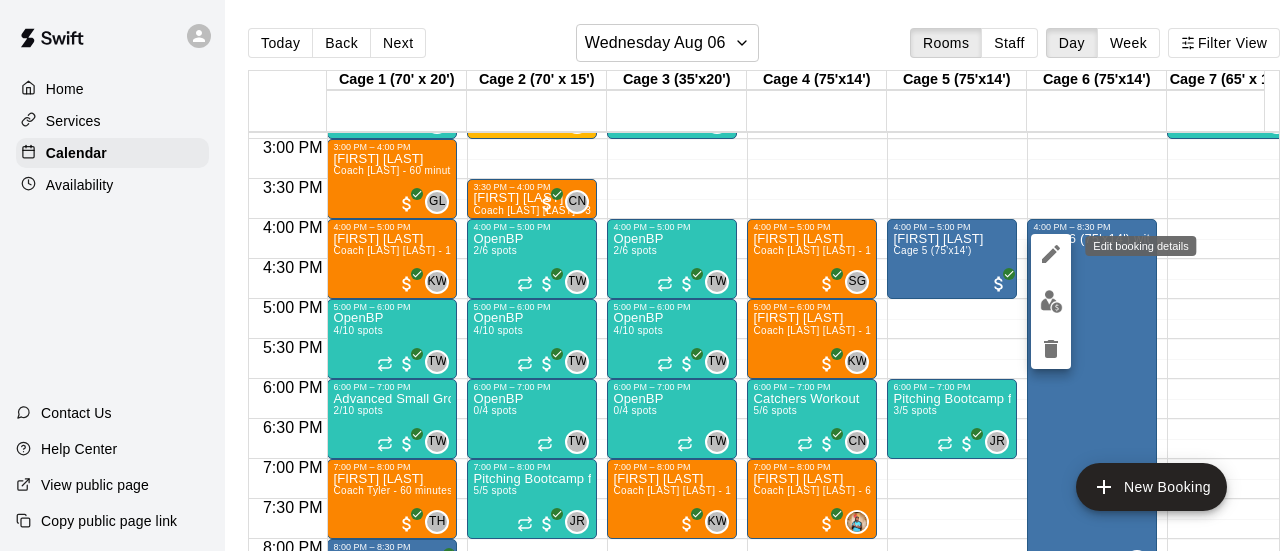 click 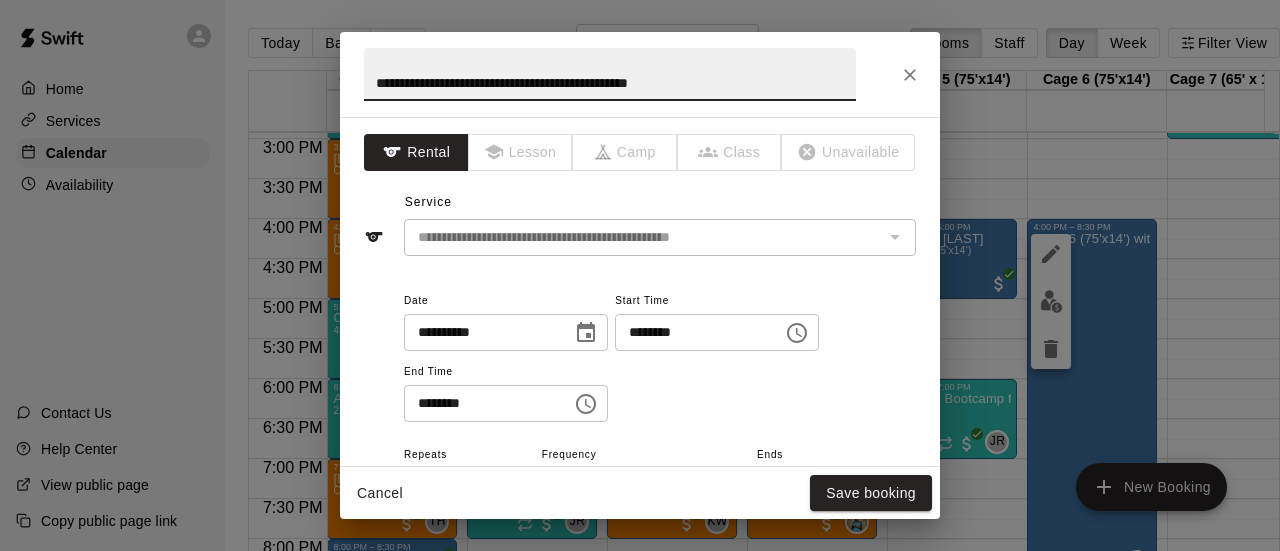 click 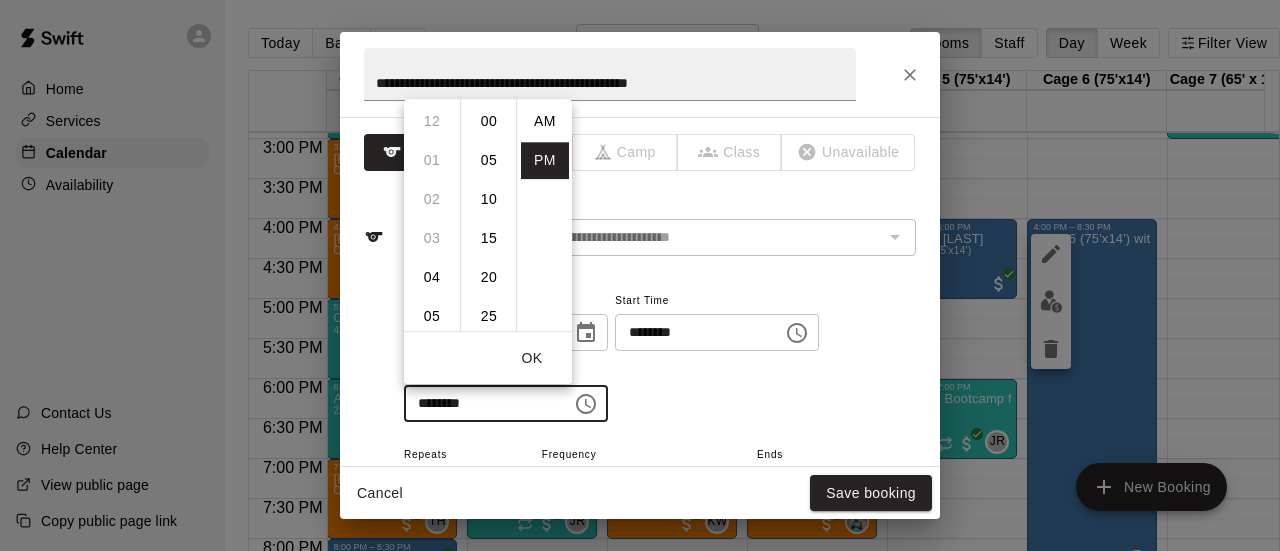 scroll, scrollTop: 312, scrollLeft: 0, axis: vertical 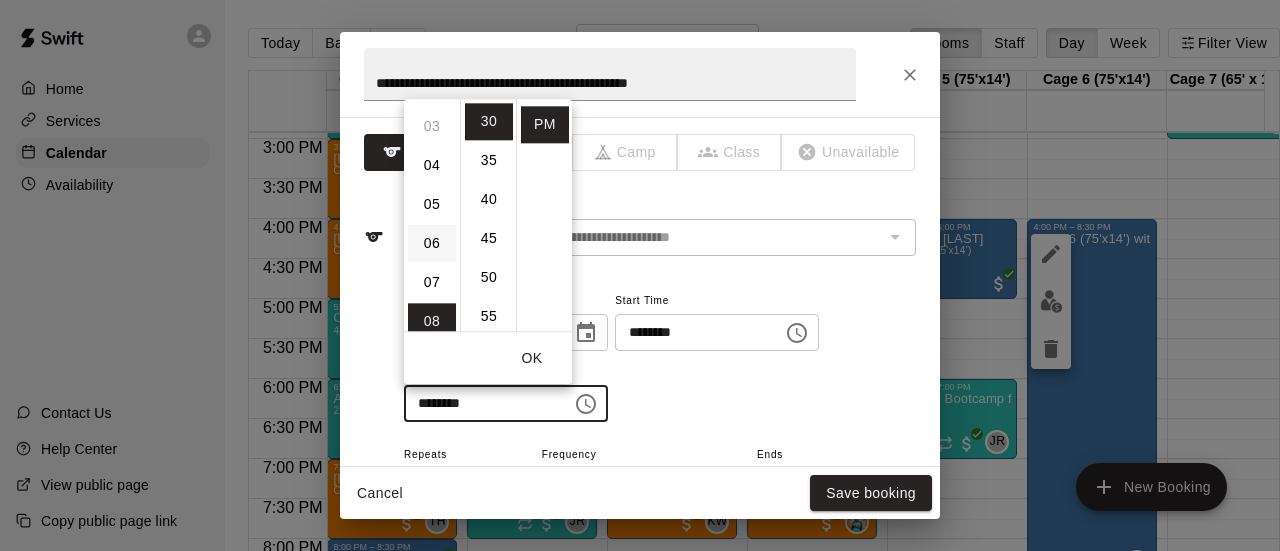 click on "06" at bounding box center [432, 243] 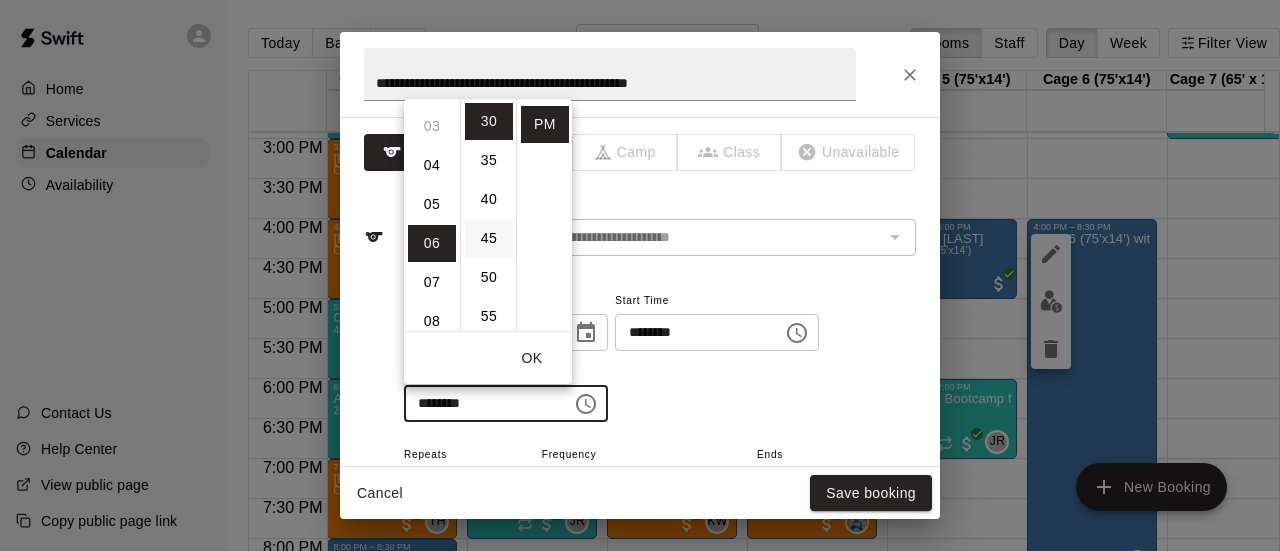 scroll, scrollTop: 234, scrollLeft: 0, axis: vertical 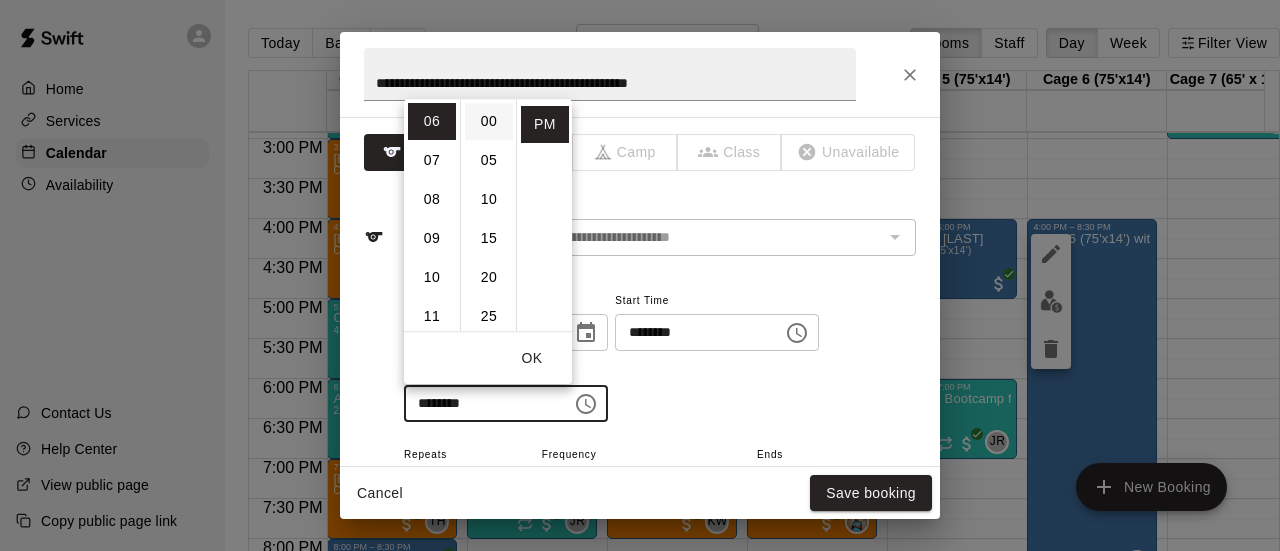 click on "00" at bounding box center (489, 121) 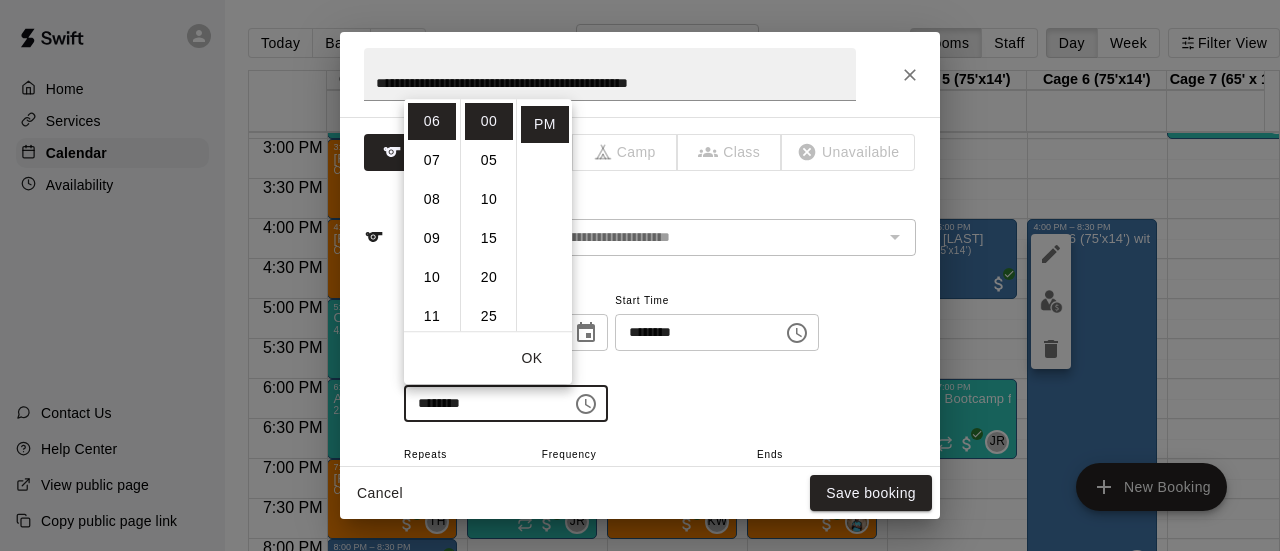 type on "********" 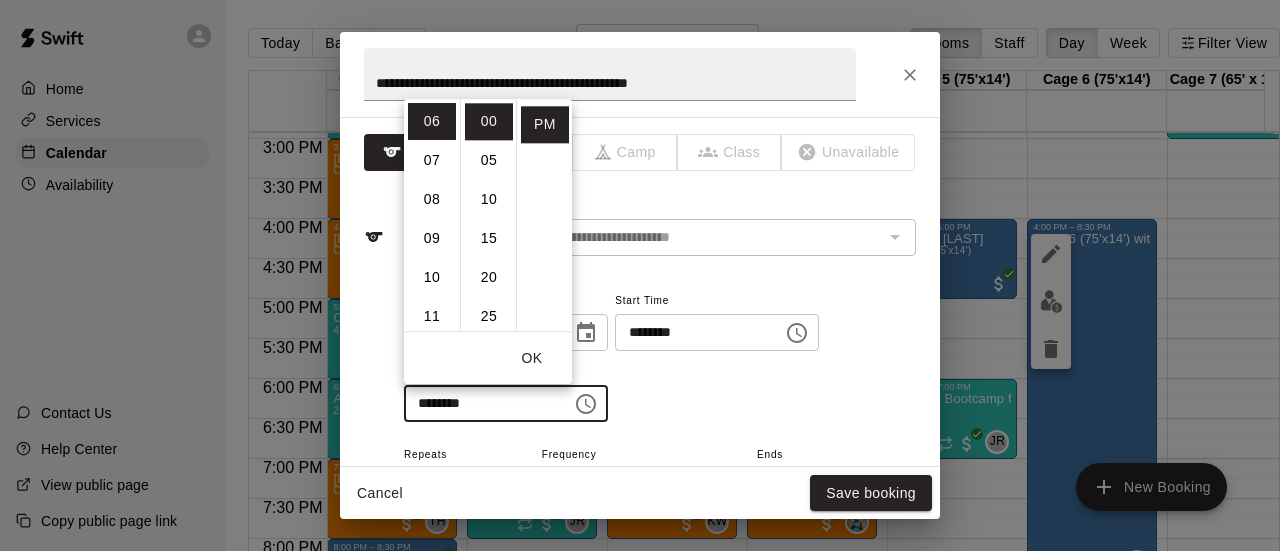 click on "OK" at bounding box center [532, 358] 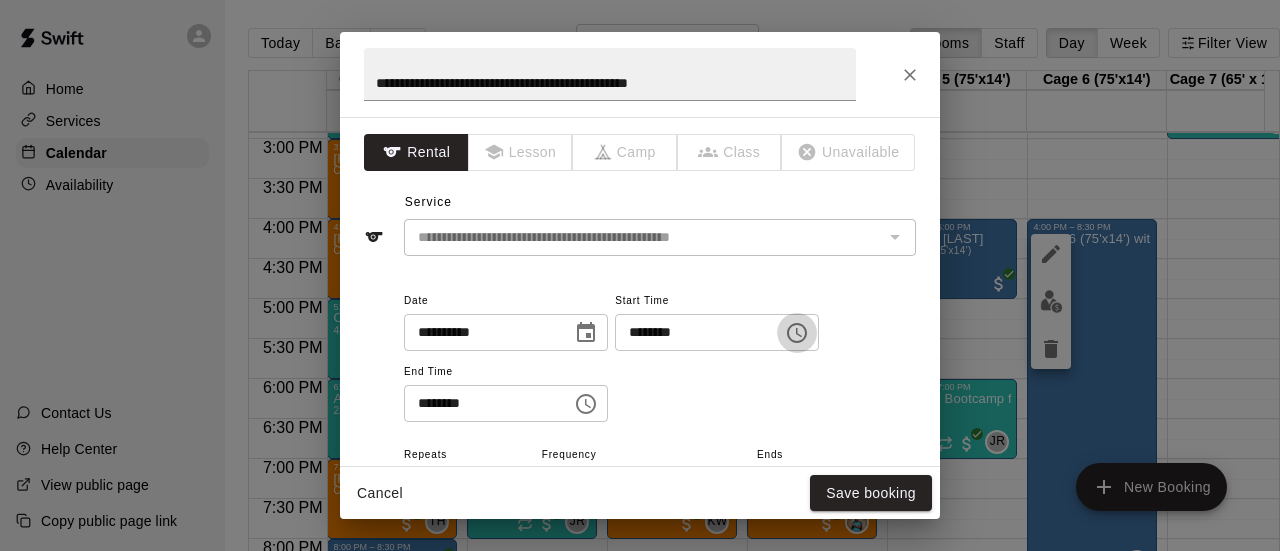 click 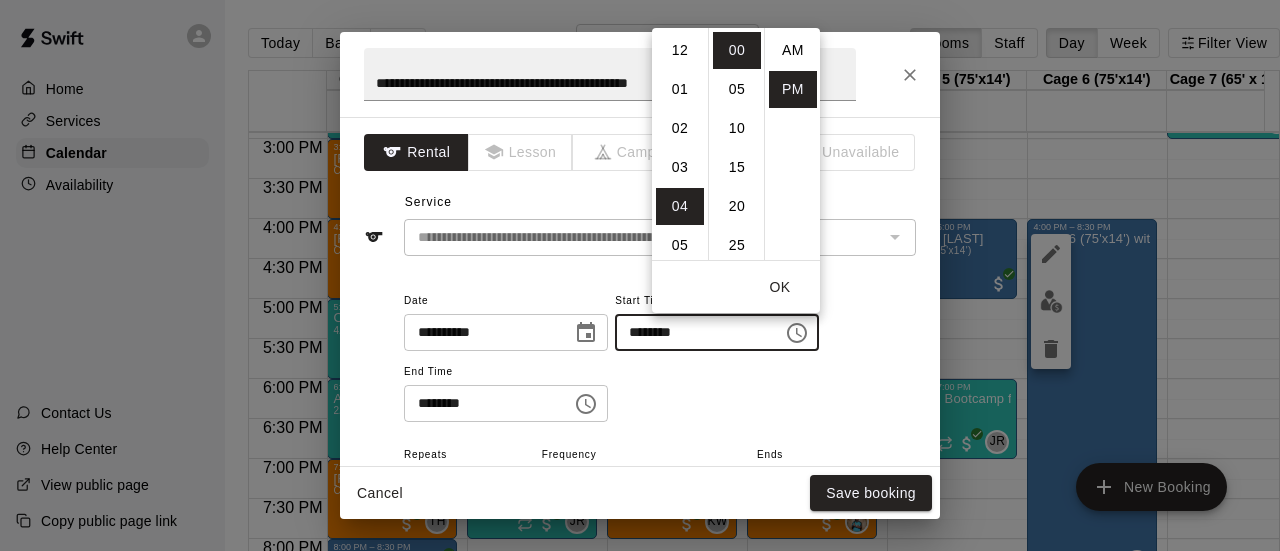 scroll, scrollTop: 156, scrollLeft: 0, axis: vertical 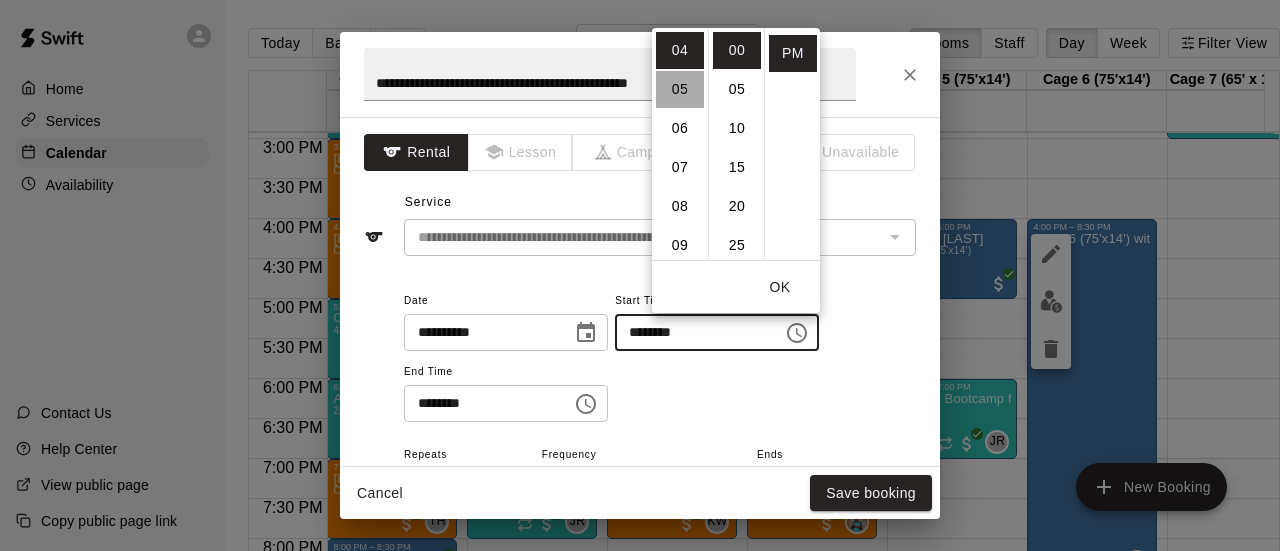 click on "05" at bounding box center (680, 89) 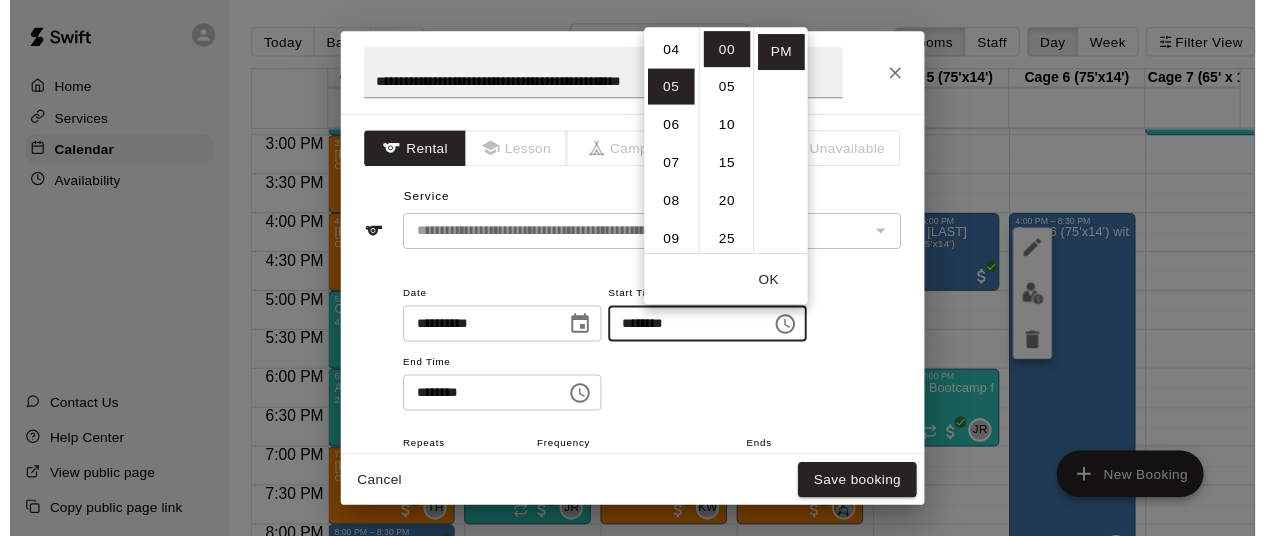 scroll, scrollTop: 195, scrollLeft: 0, axis: vertical 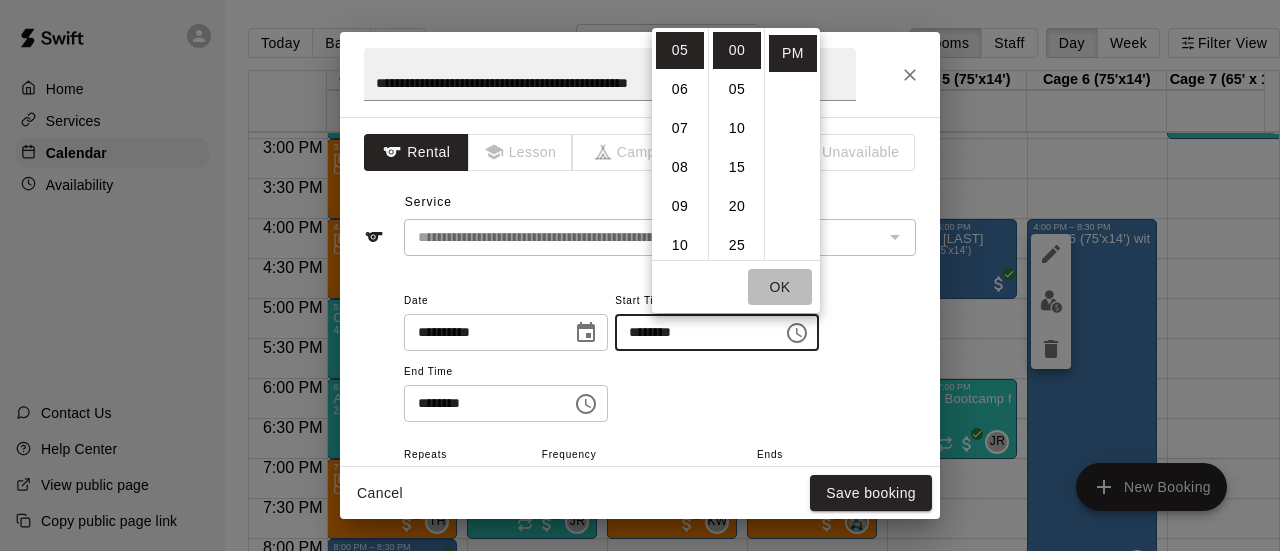 click on "OK" at bounding box center [780, 287] 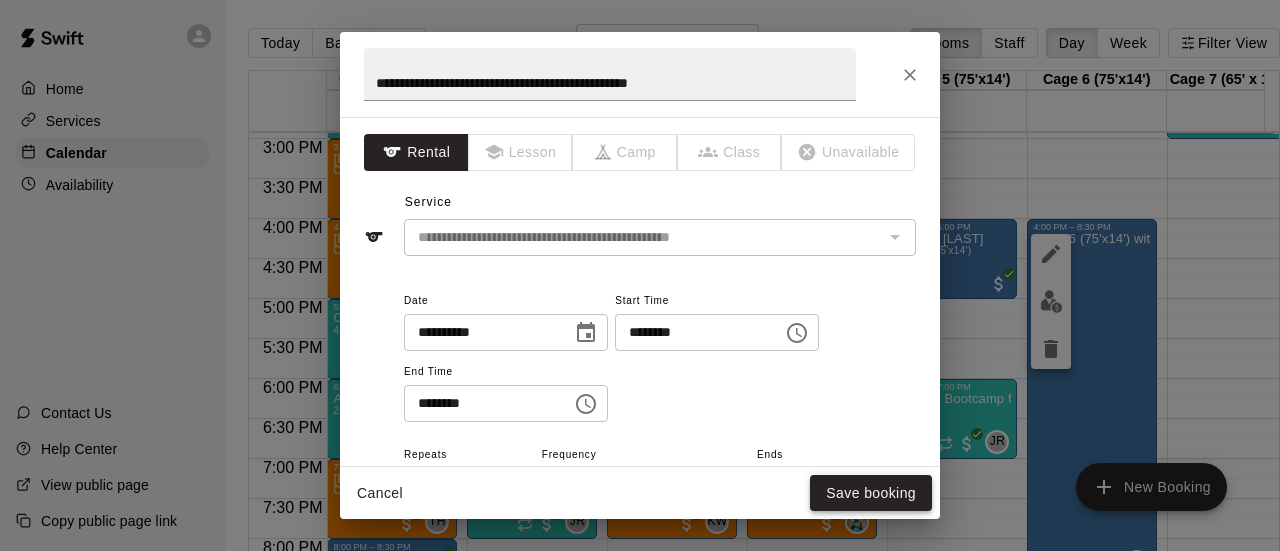 click on "Save booking" at bounding box center (871, 493) 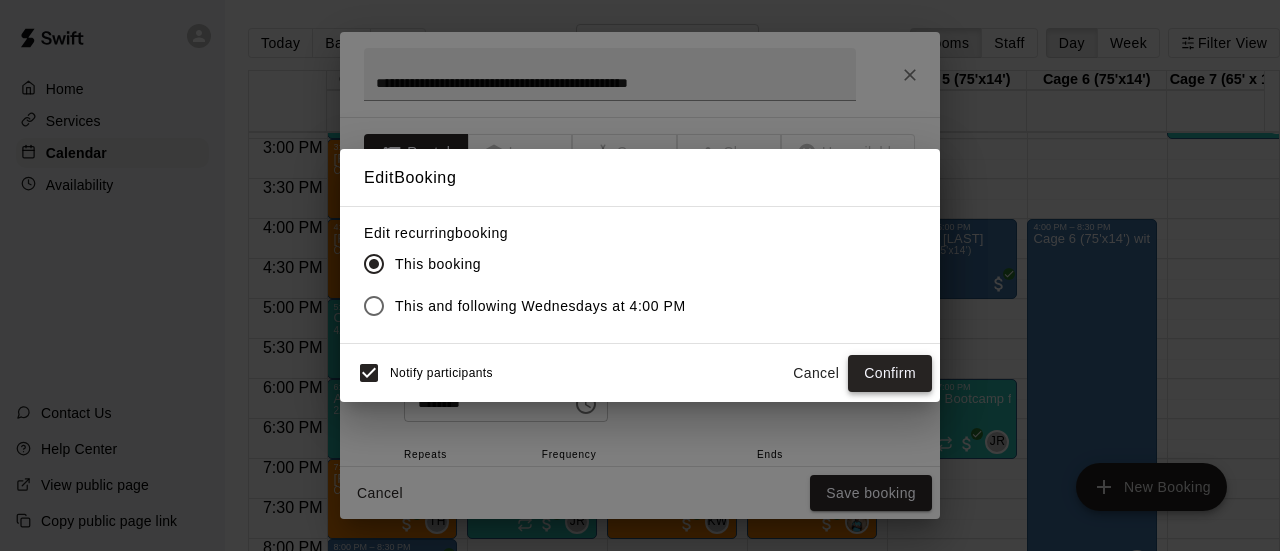 click on "Confirm" at bounding box center [890, 373] 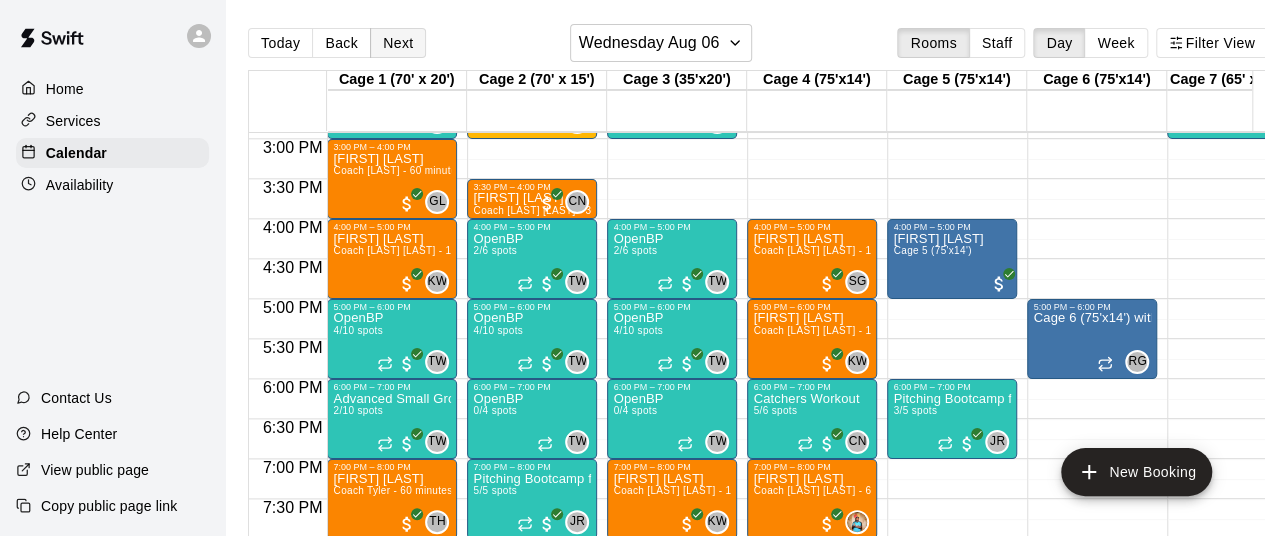 click on "Next" at bounding box center (398, 43) 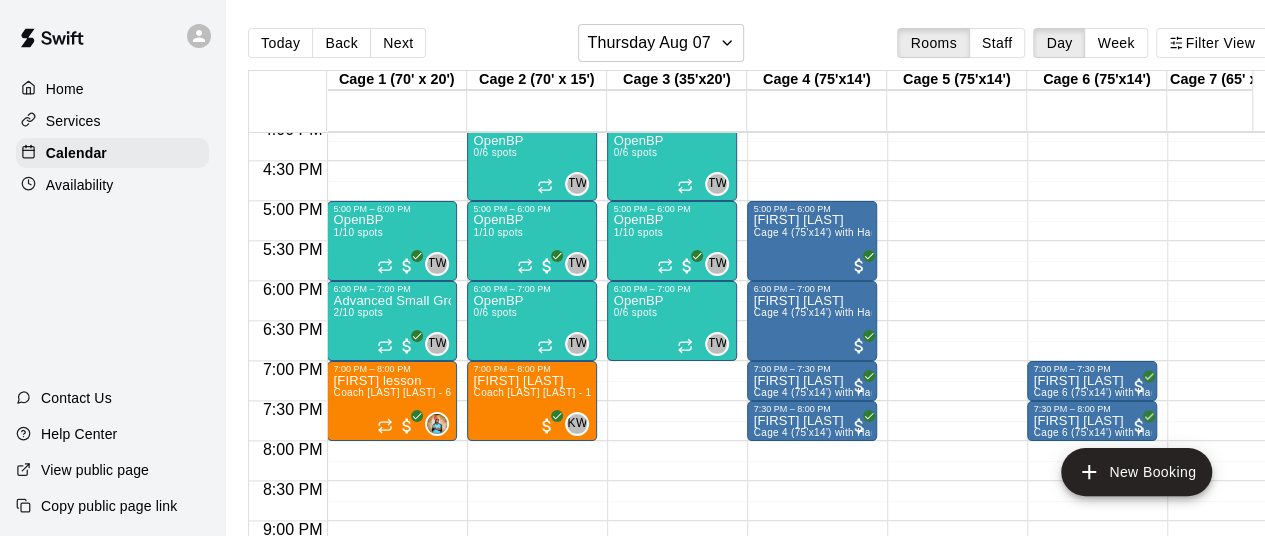 scroll, scrollTop: 1194, scrollLeft: 0, axis: vertical 